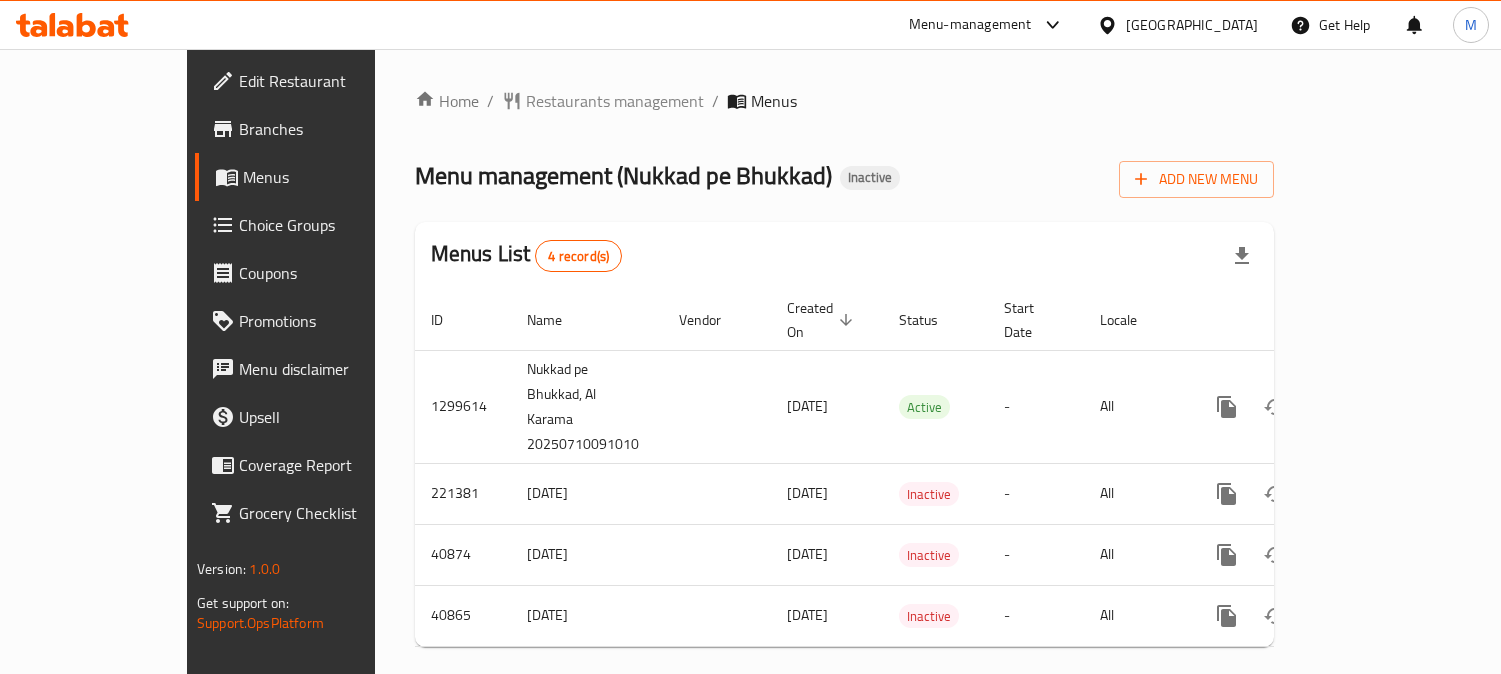 scroll, scrollTop: 0, scrollLeft: 0, axis: both 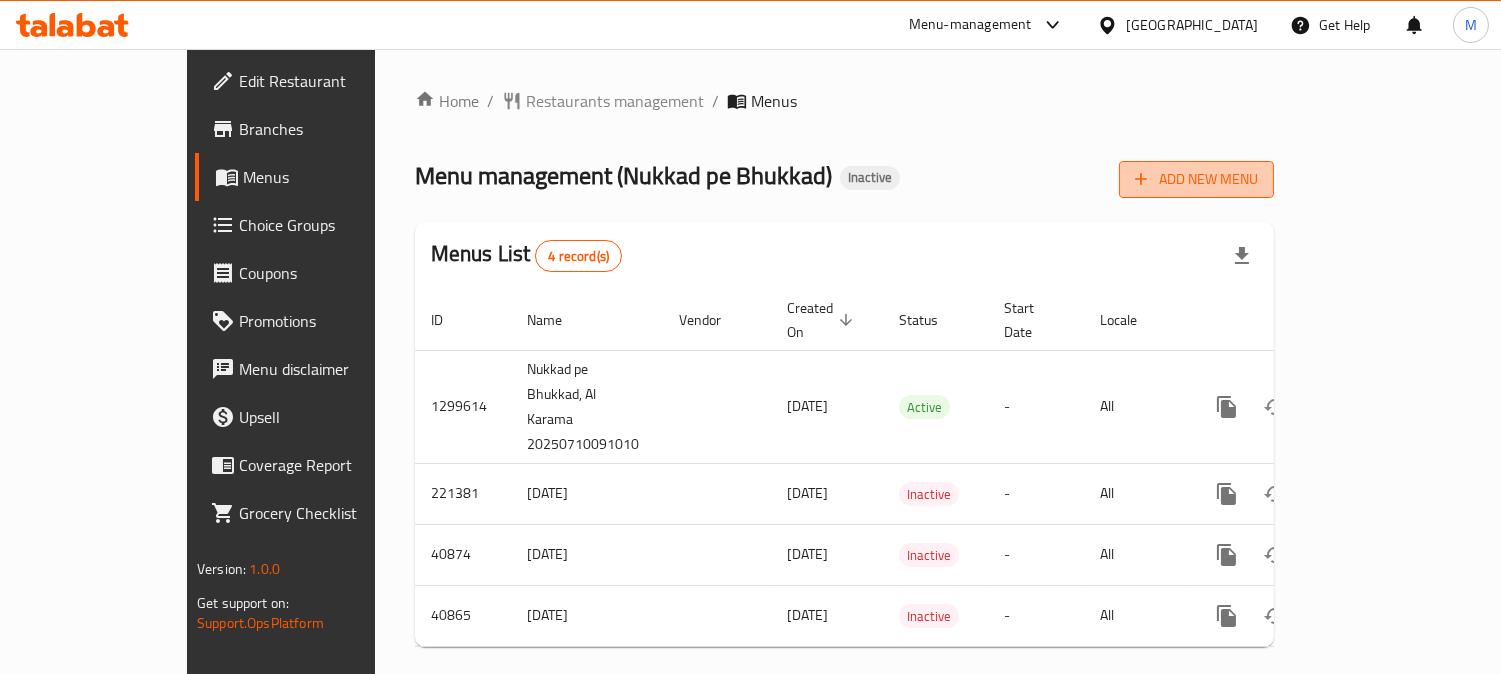 click on "Add New Menu" at bounding box center (1196, 179) 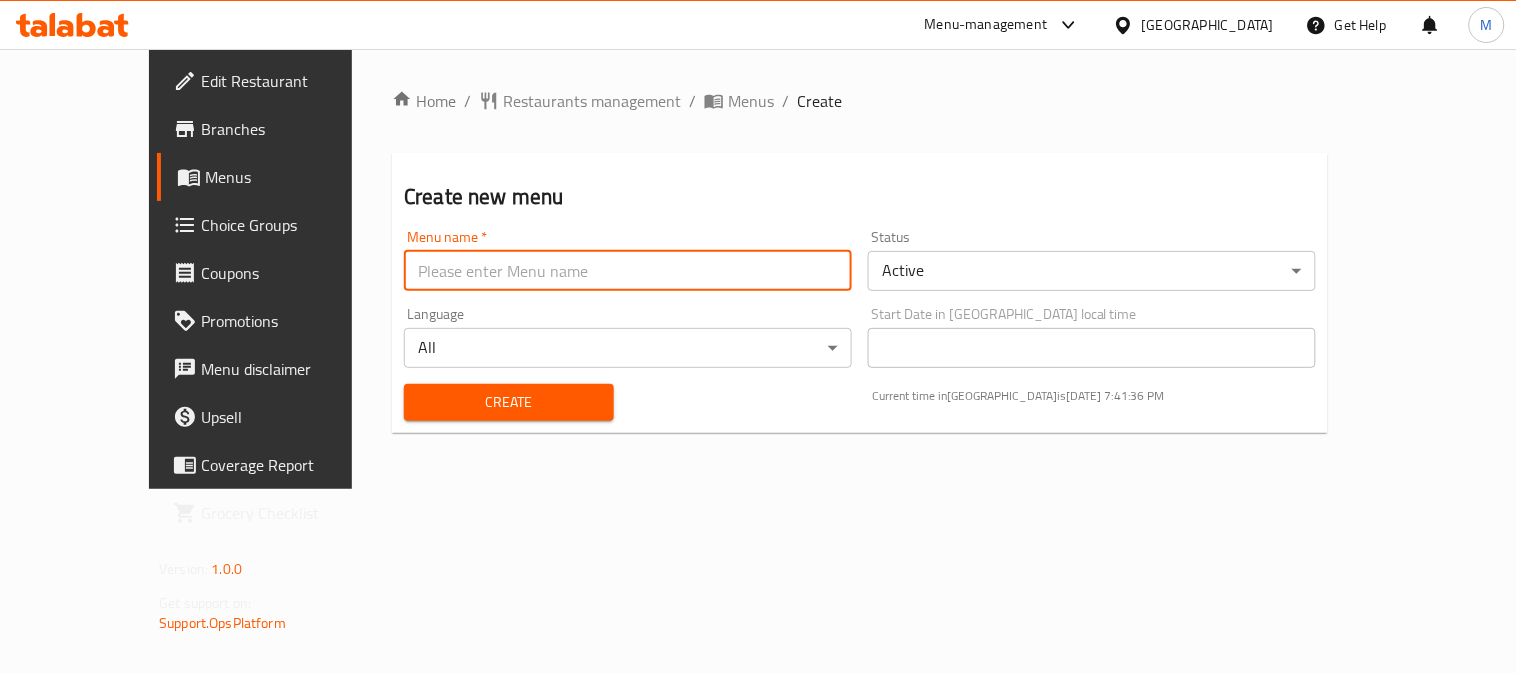 click at bounding box center [628, 271] 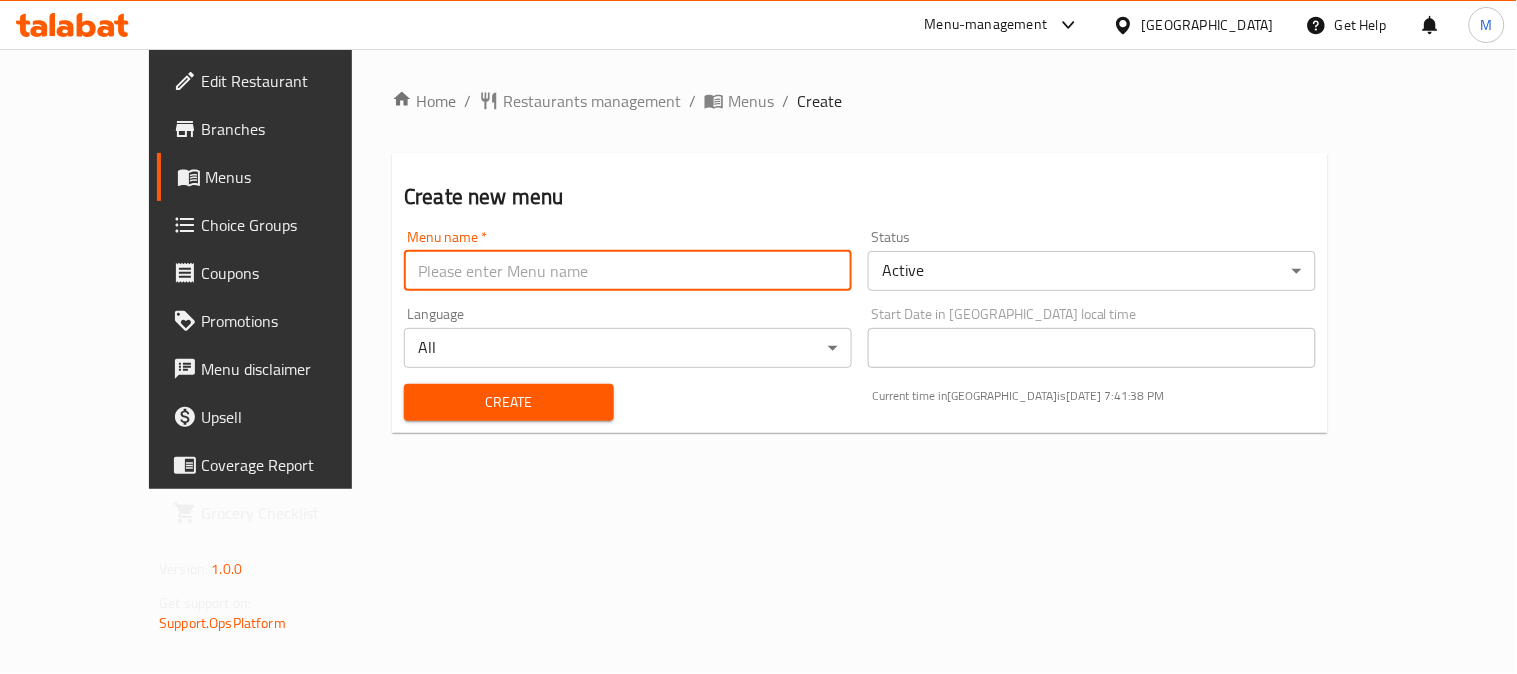 type on "Bulk 1" 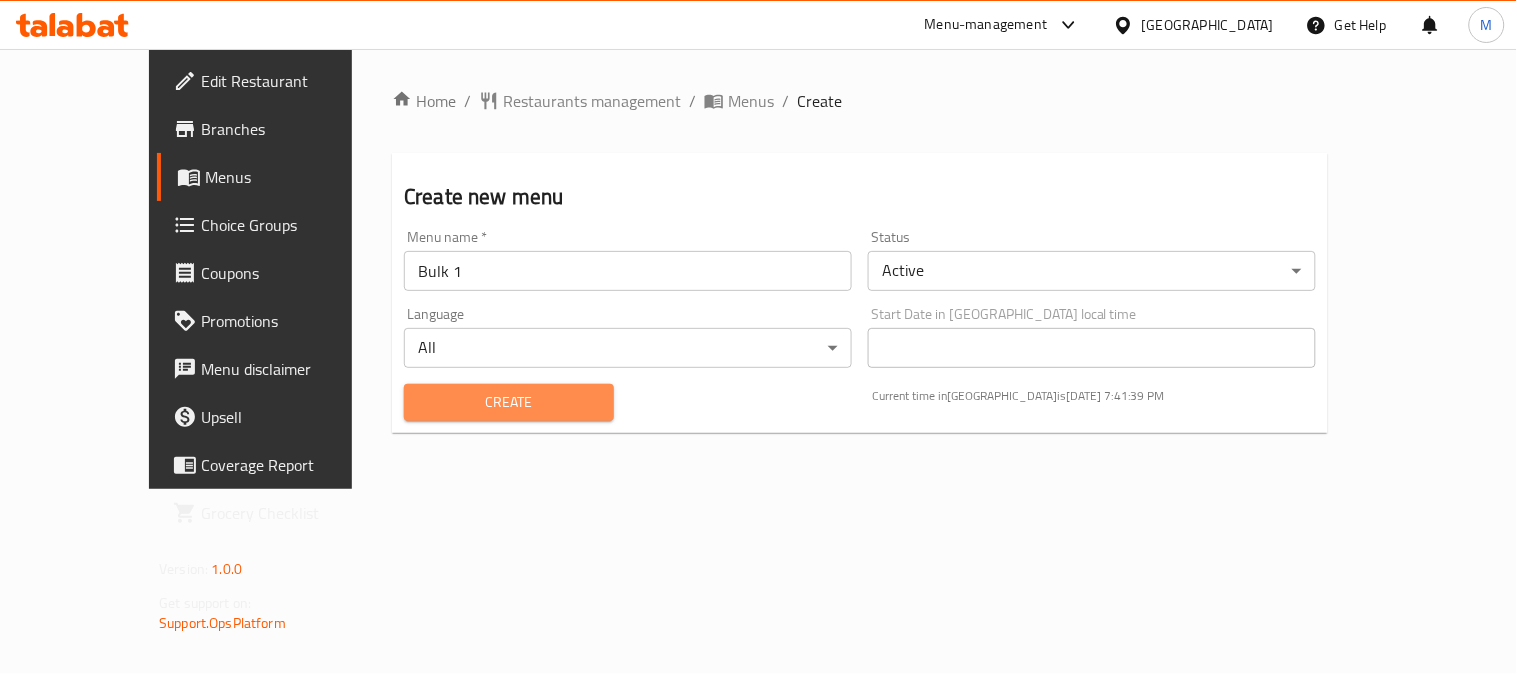 click on "Create" at bounding box center (509, 402) 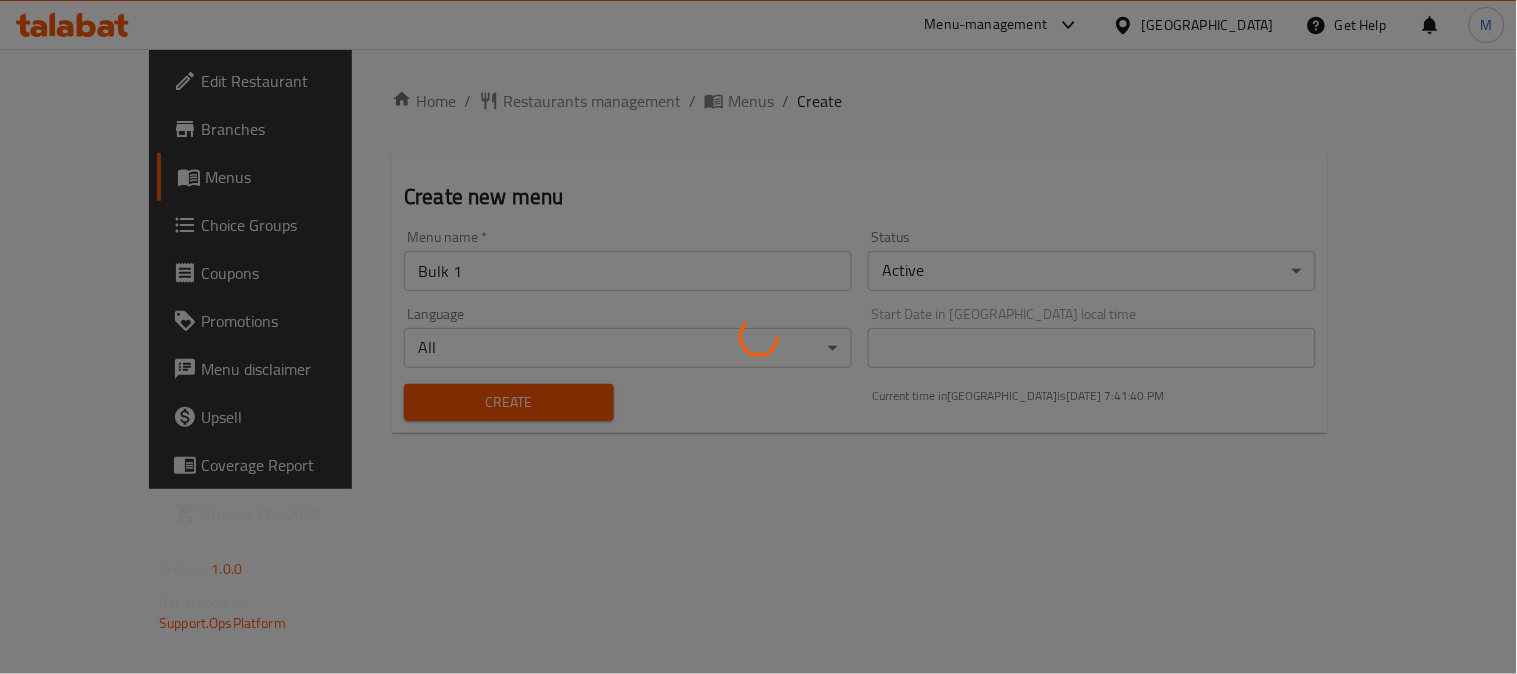 type 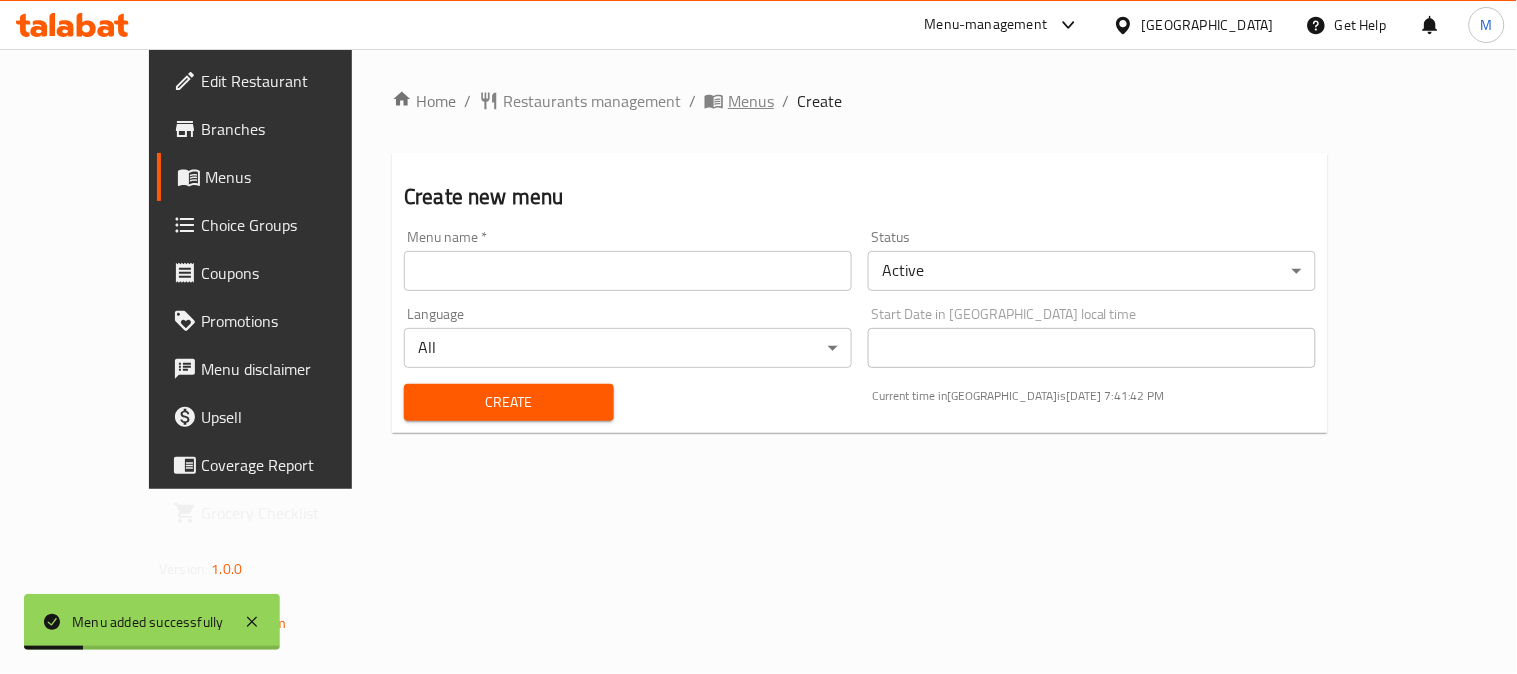 click on "Menus" at bounding box center [751, 101] 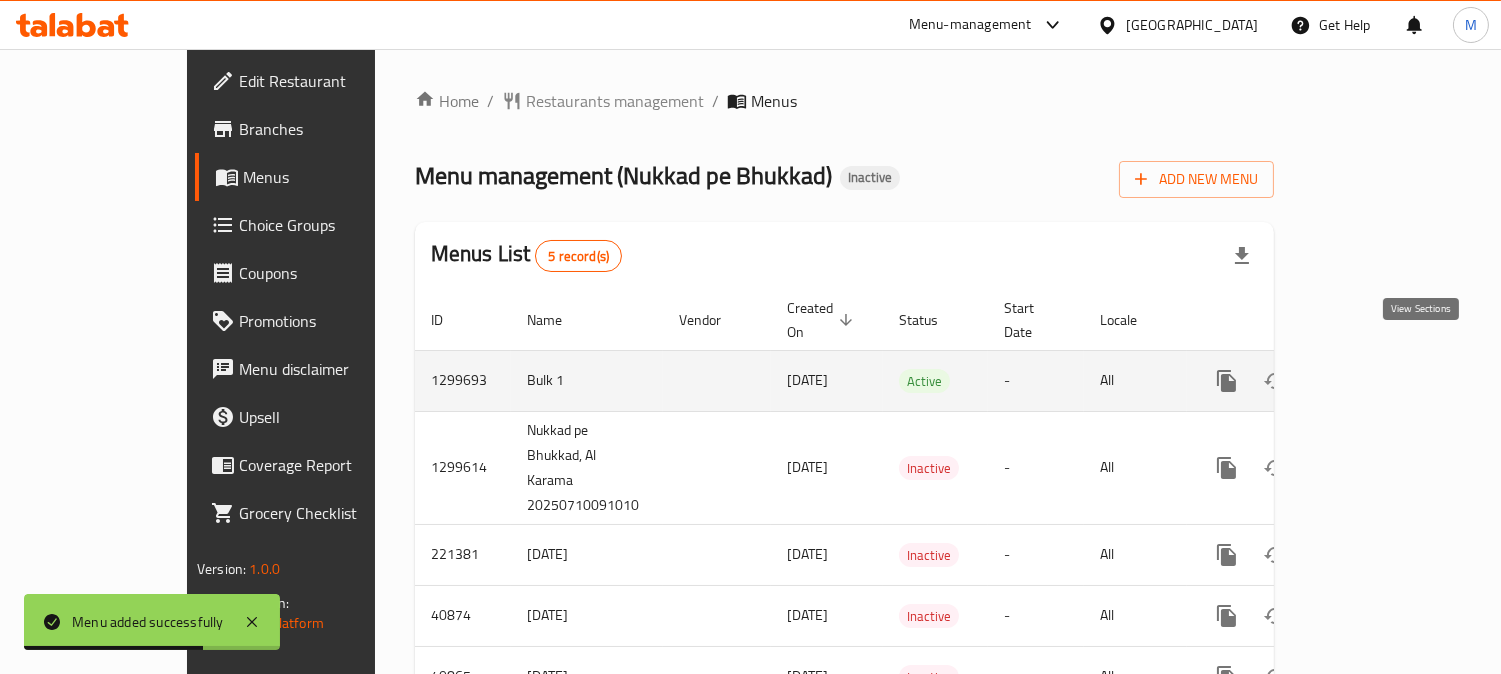 click 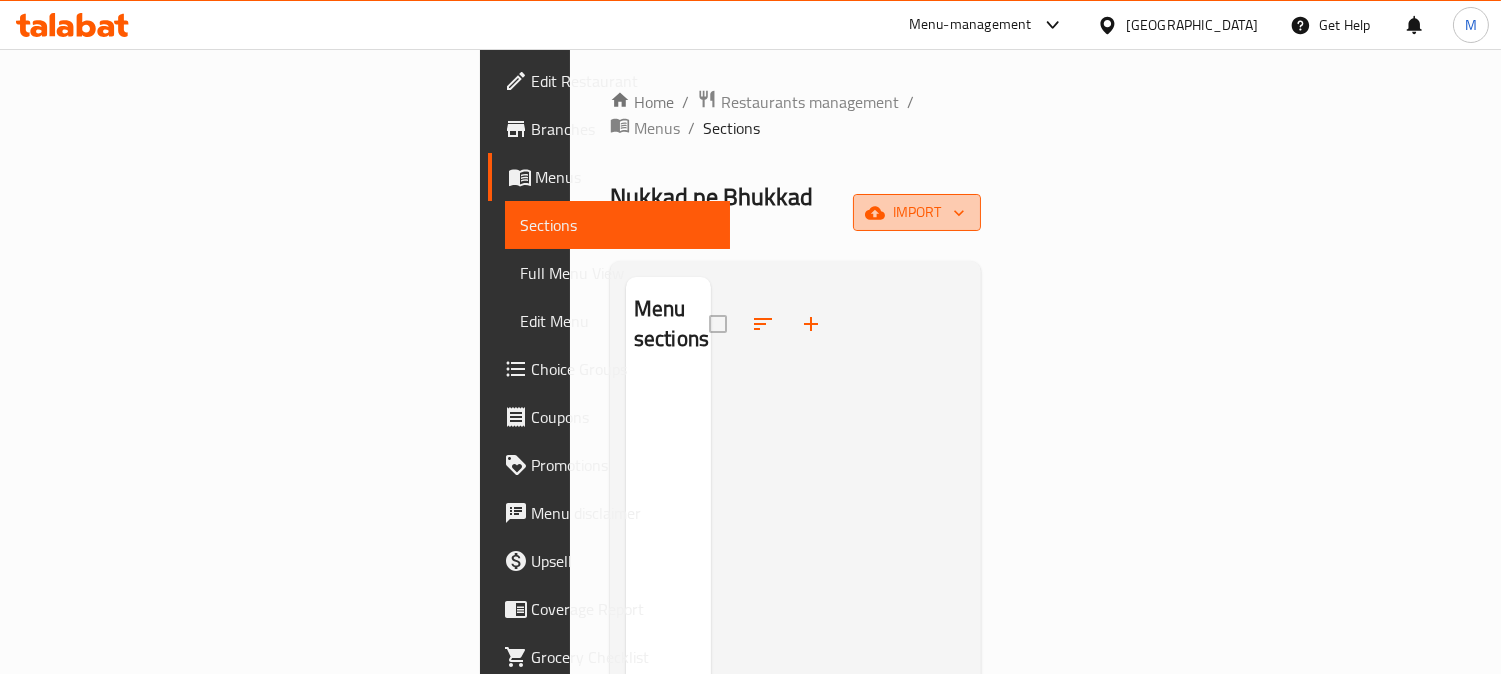 click on "import" at bounding box center (917, 212) 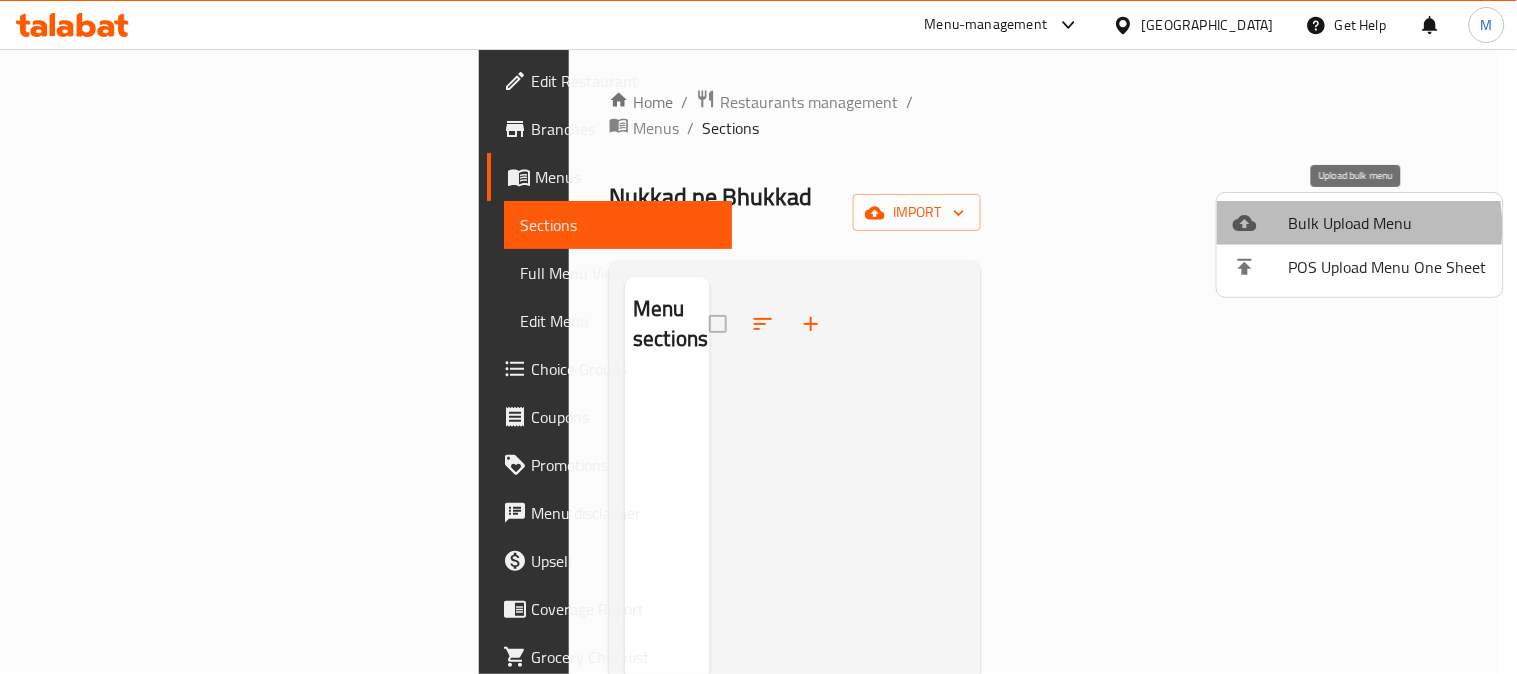 click on "Bulk Upload Menu" at bounding box center [1388, 223] 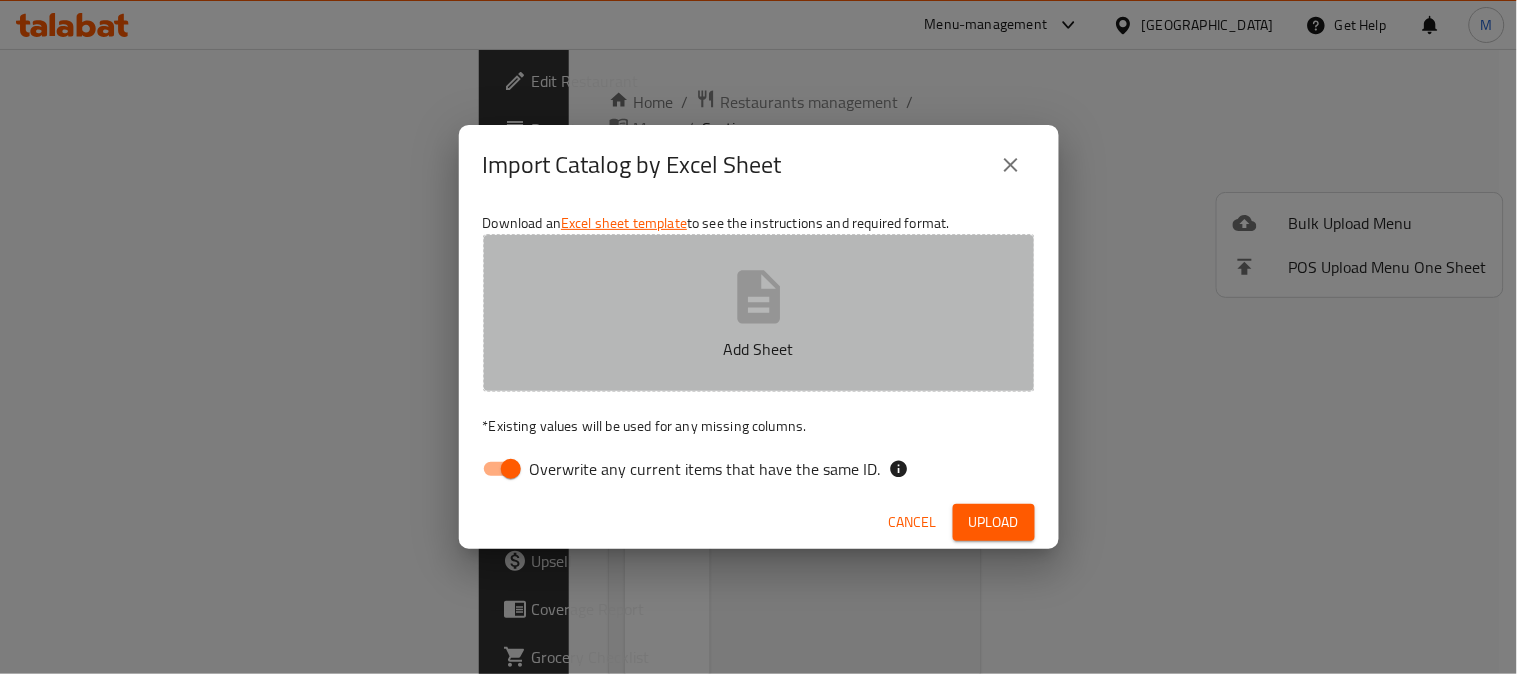 click on "Add Sheet" at bounding box center [759, 313] 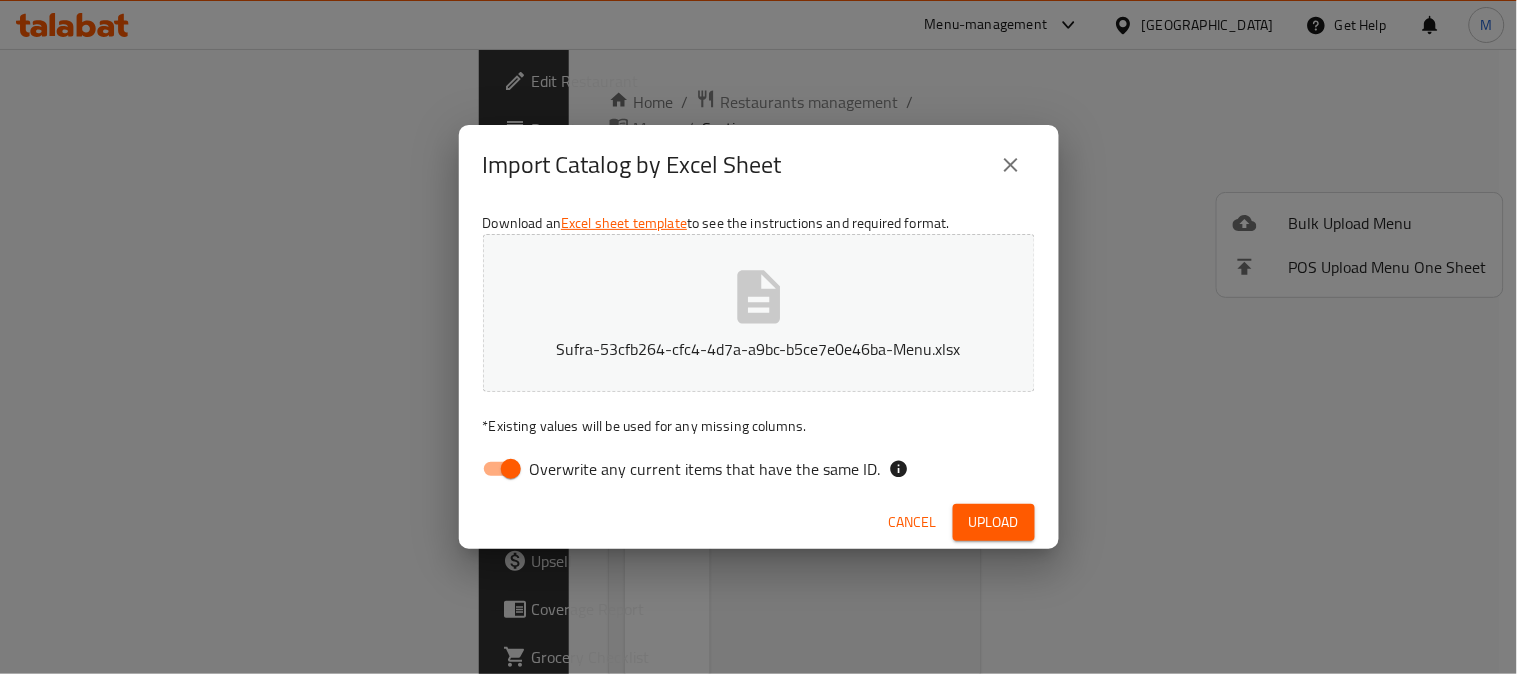 click on "Overwrite any current items that have the same ID." at bounding box center [705, 469] 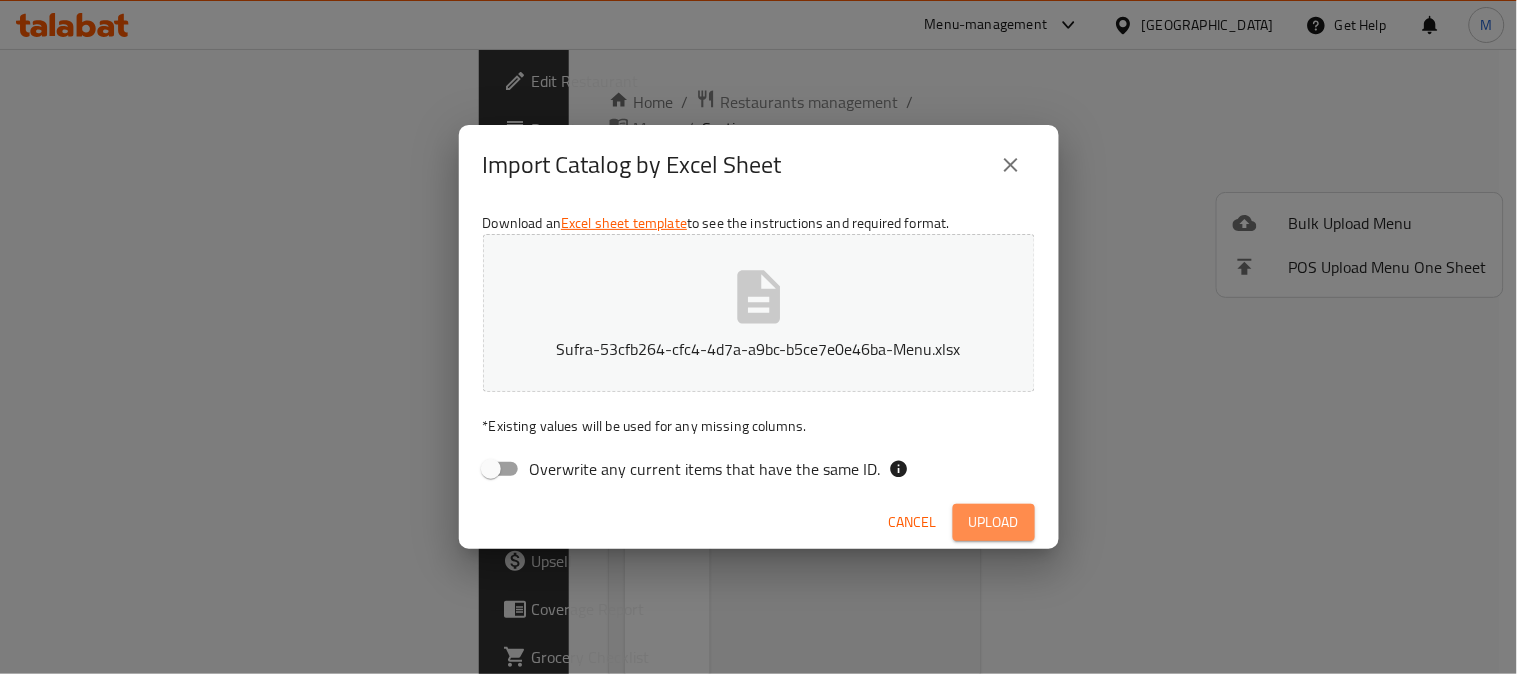 click on "Upload" at bounding box center (994, 522) 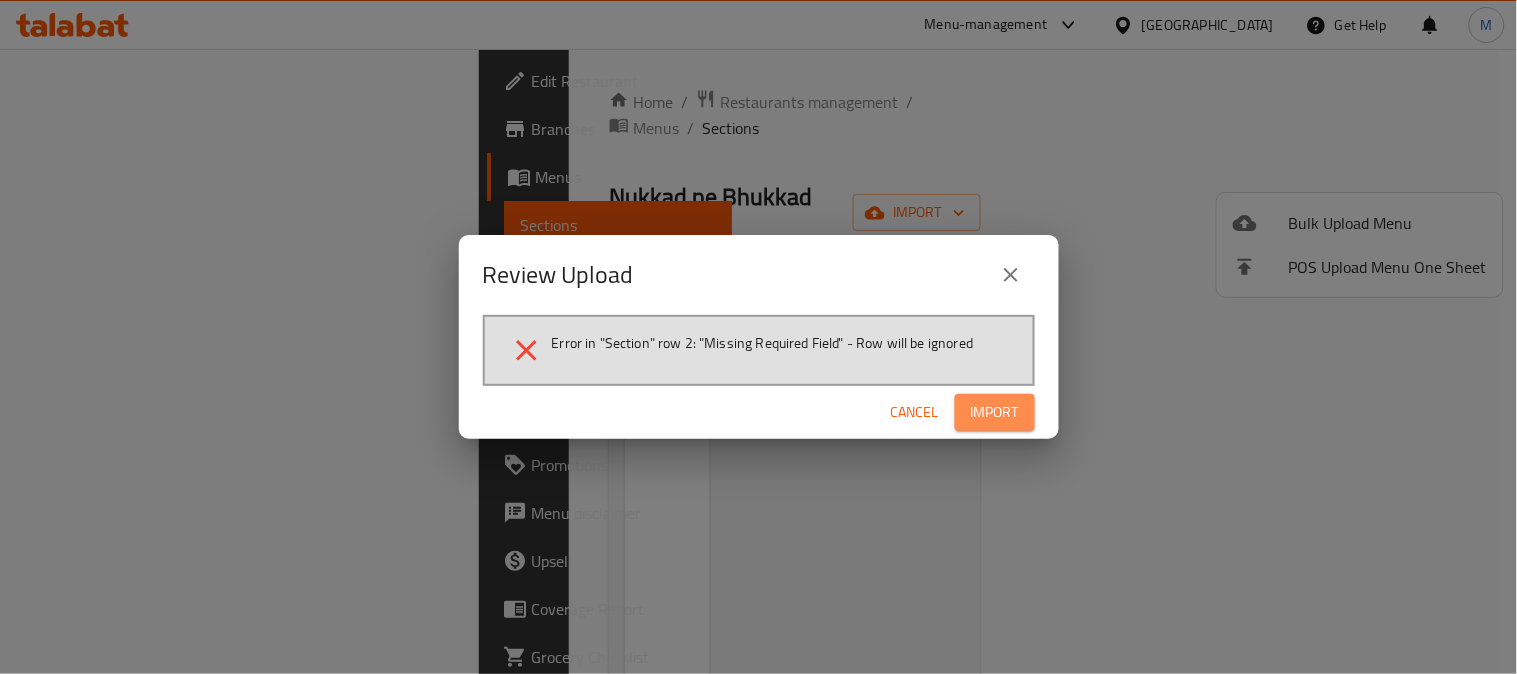 click on "Import" at bounding box center (995, 412) 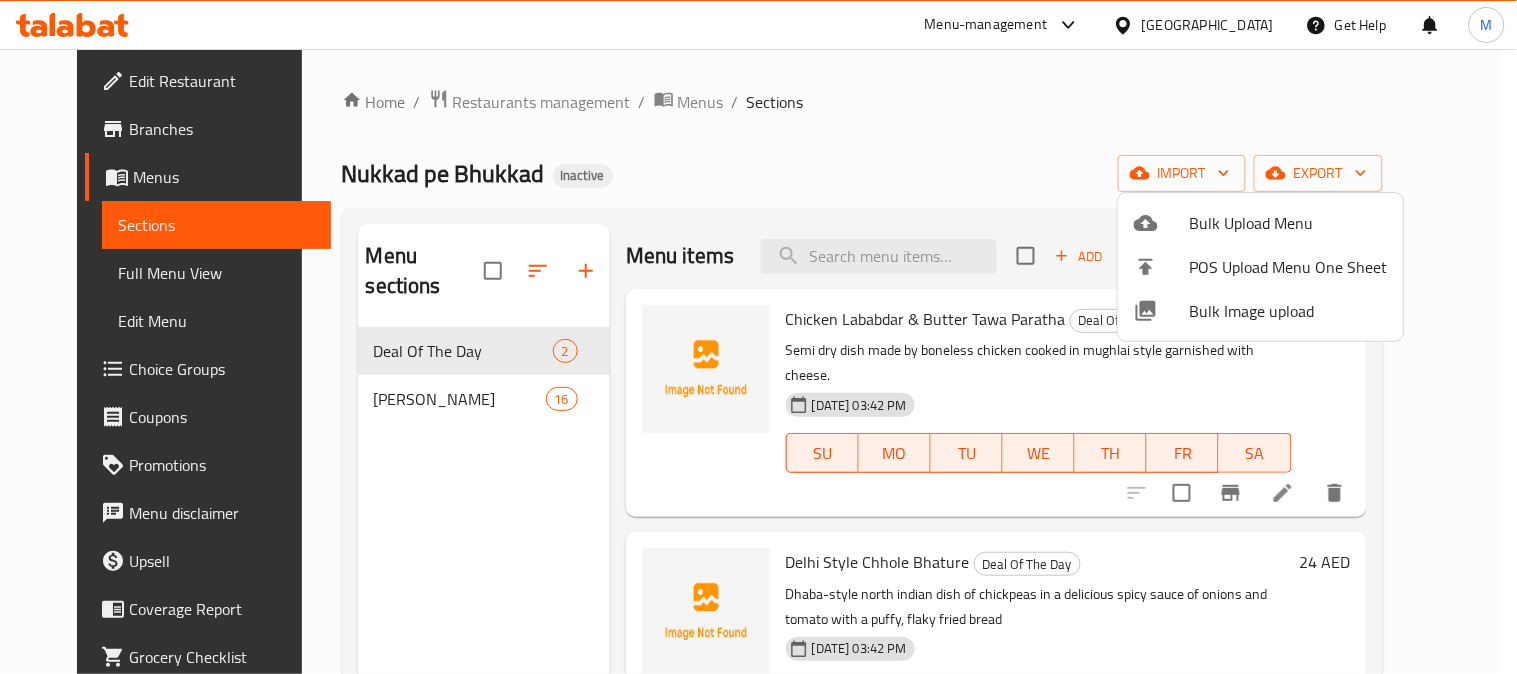 click at bounding box center [758, 337] 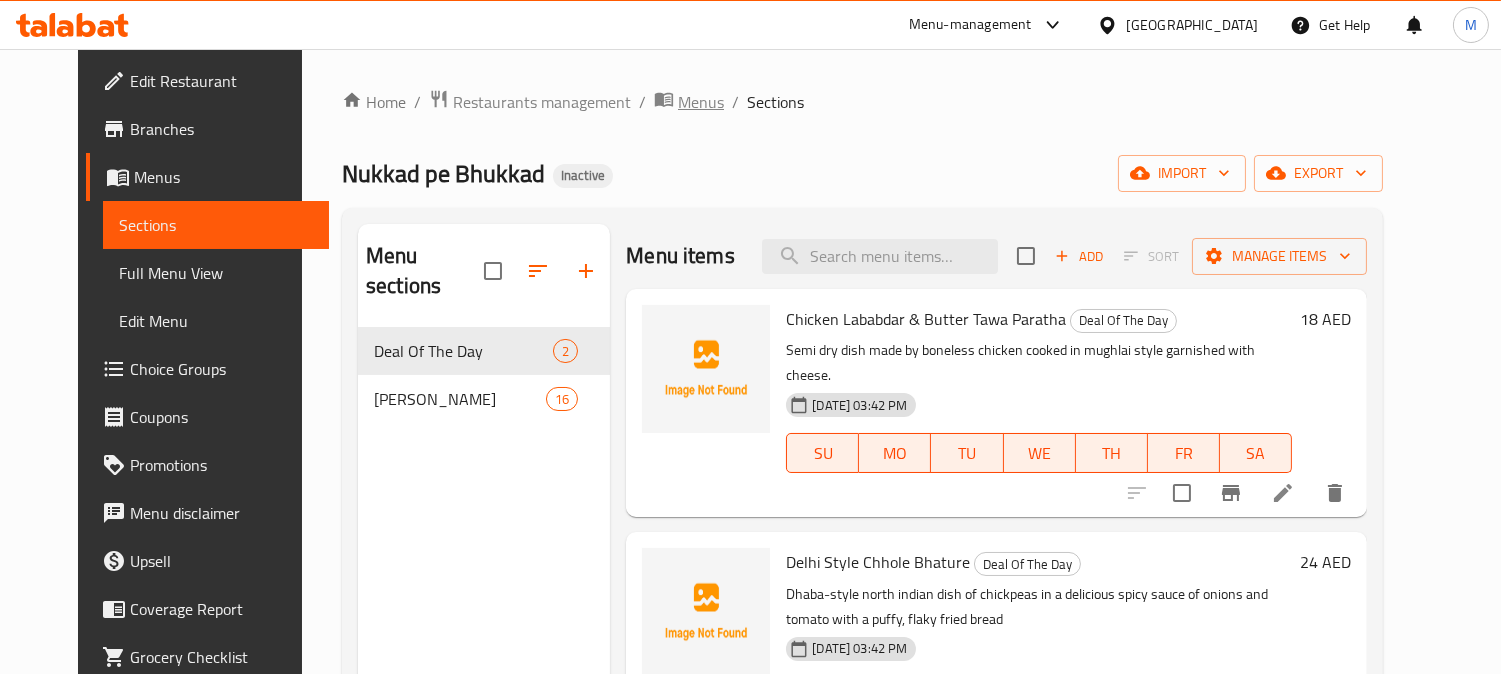 click on "Menus" at bounding box center [701, 102] 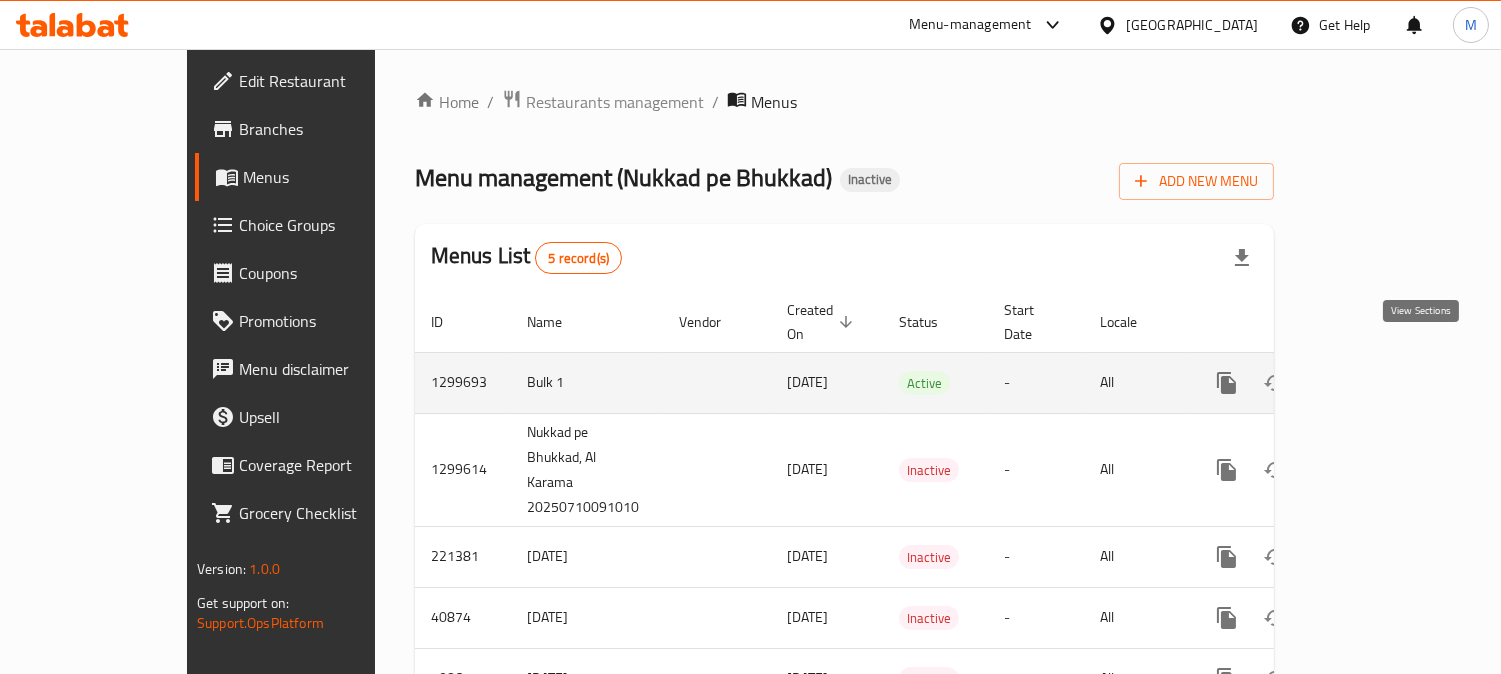 click 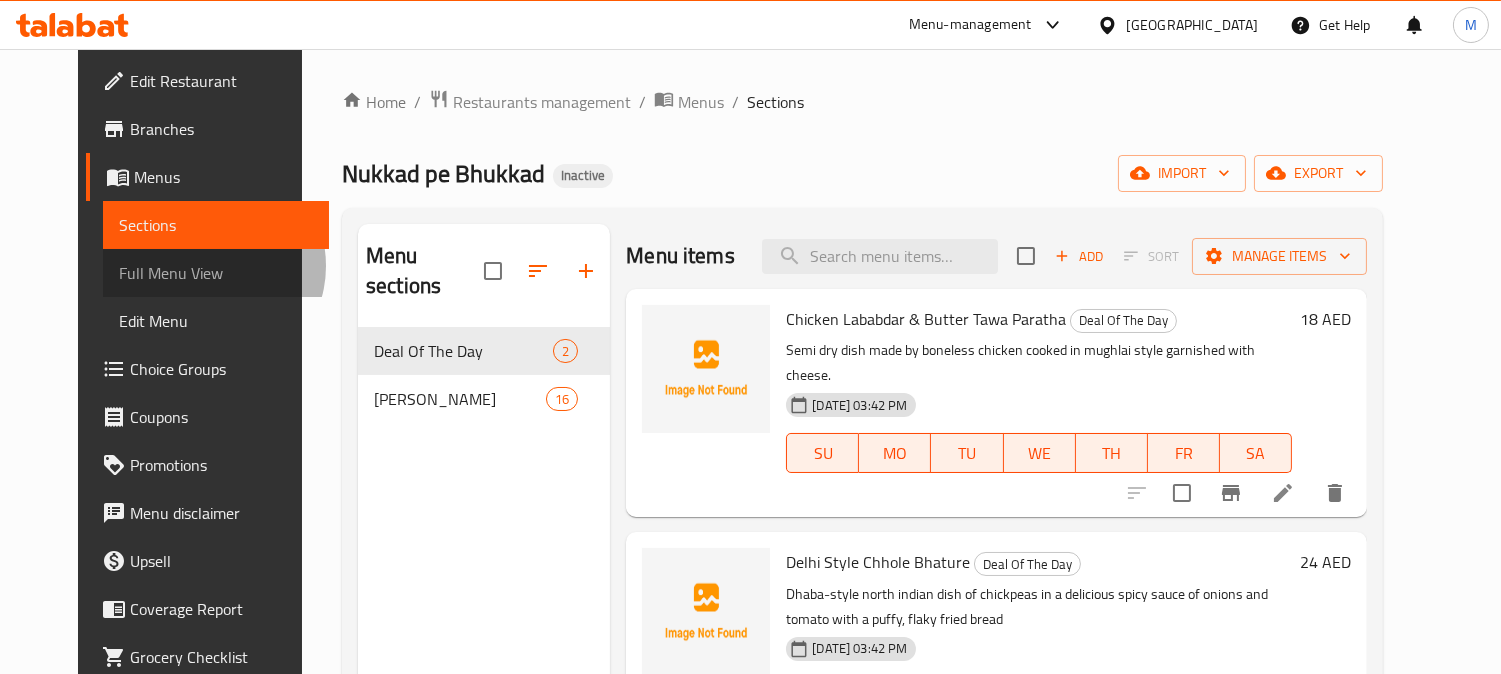 click on "Full Menu View" at bounding box center [216, 273] 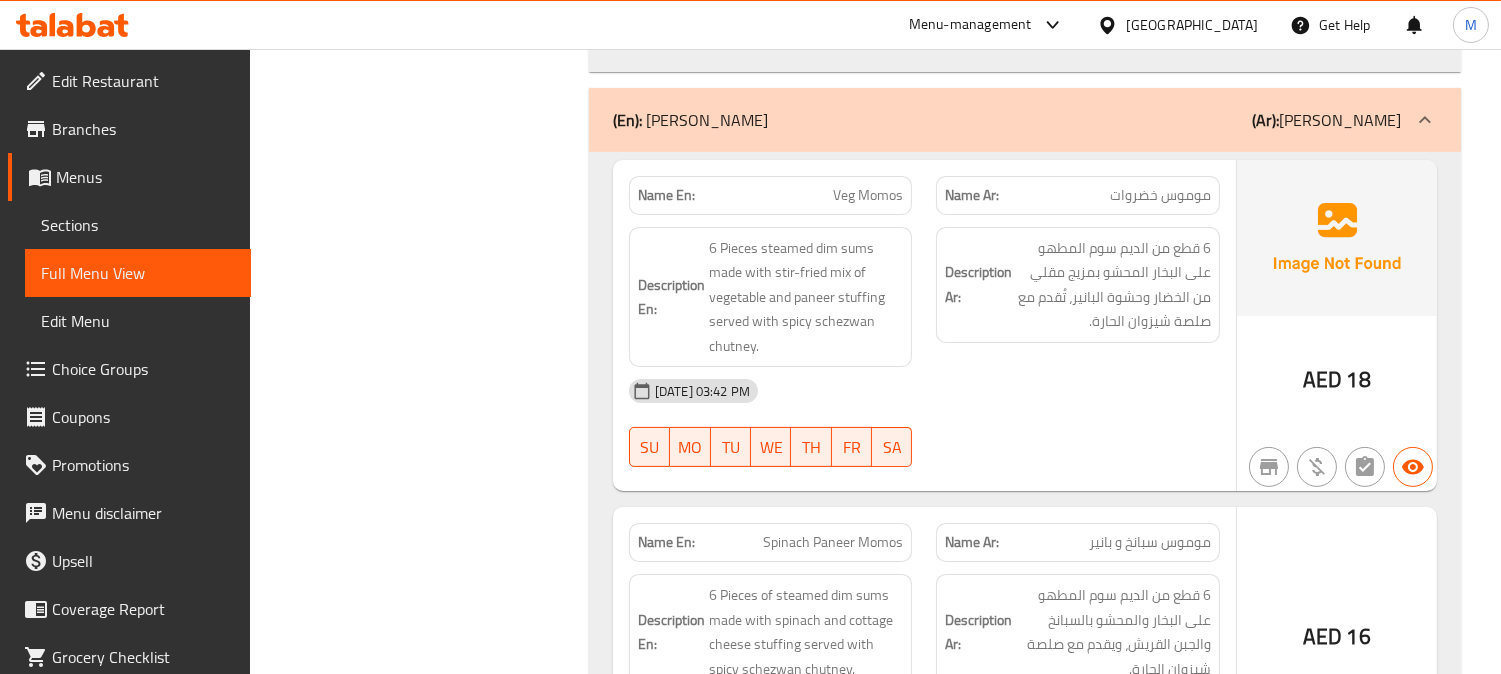 scroll, scrollTop: 1180, scrollLeft: 0, axis: vertical 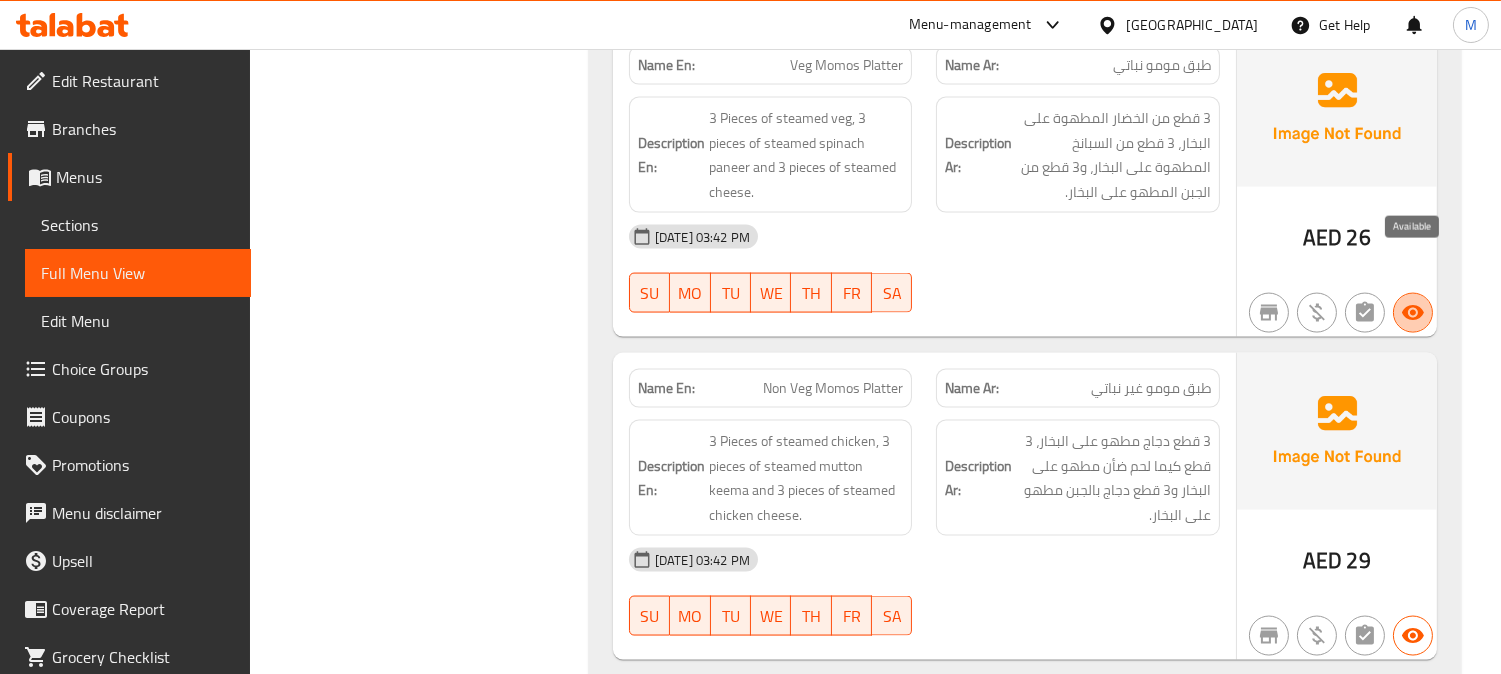 click at bounding box center [1413, 313] 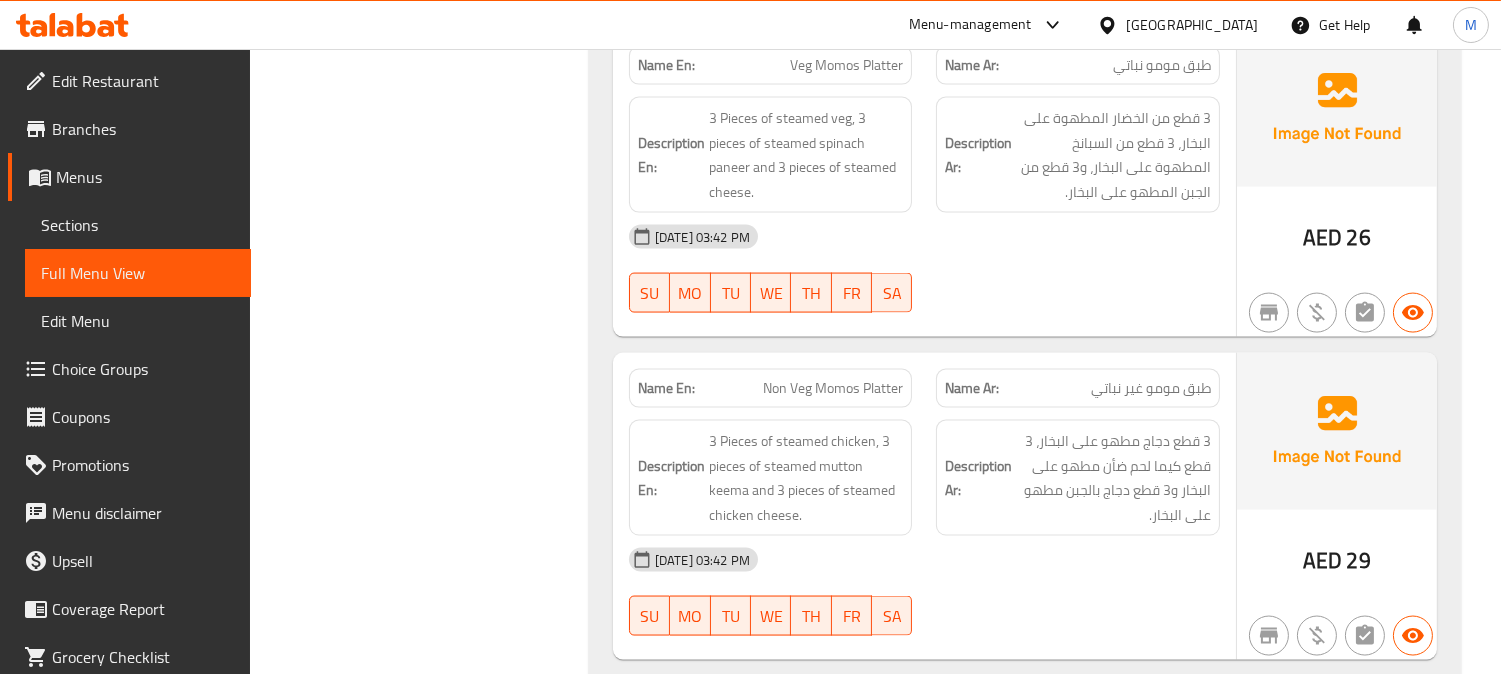 click on "Name En: Veg Momos Name Ar: موموس خضروات Description En: 6 Pieces steamed dim sums made with stir-fried mix of vegetable and paneer stuffing served with spicy schezwan chutney. Description Ar: 6 قطع من الديم سوم المطهو على البخار المحشو بمزيج مقلي من الخضار وحشوة البانير، تُقدم مع صلصة شيزوان الحارة. [DATE] 03:42 PM SU MO TU WE TH FR SA AED 18 Name En: Spinach Paneer Momos Name Ar: موموس سبانخ و بانير Description En: 6 Pieces of steamed dim sums made with spinach and cottage cheese stuffing served with spicy schezwan chutney. Description Ar: 6 قطع من الديم سوم المطهو على البخار والمحشو بالسبانخ والجبن القريش، ويقدم مع صلصة شيزوان الحارة. [DATE] 03:42 PM SU MO TU WE TH FR SA AED 16 Name En: Cheese Momos Name Ar: مومو بالجبنة Description En: Description Ar: [DATE] 03:42 PM SU MO TU WE TH FR SA AED" at bounding box center [1025, -4915] 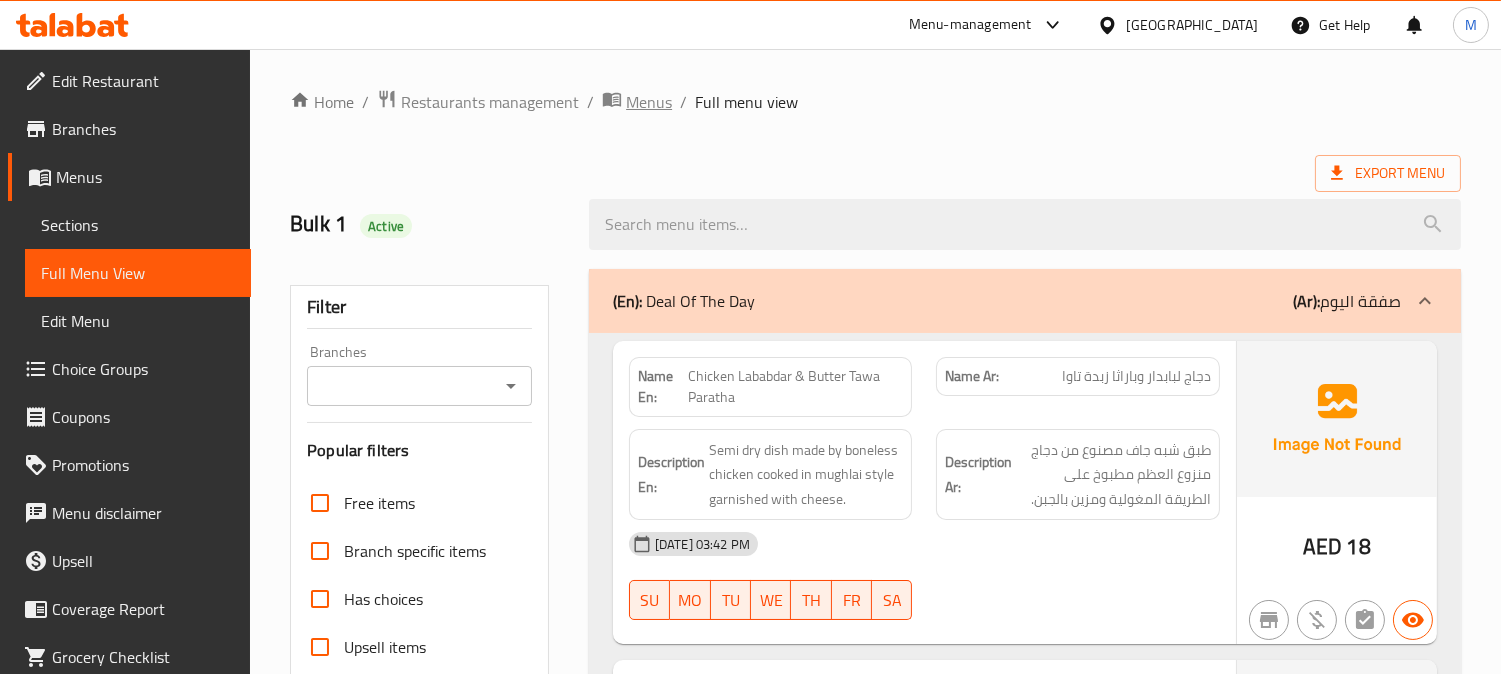 click on "Menus" at bounding box center (649, 102) 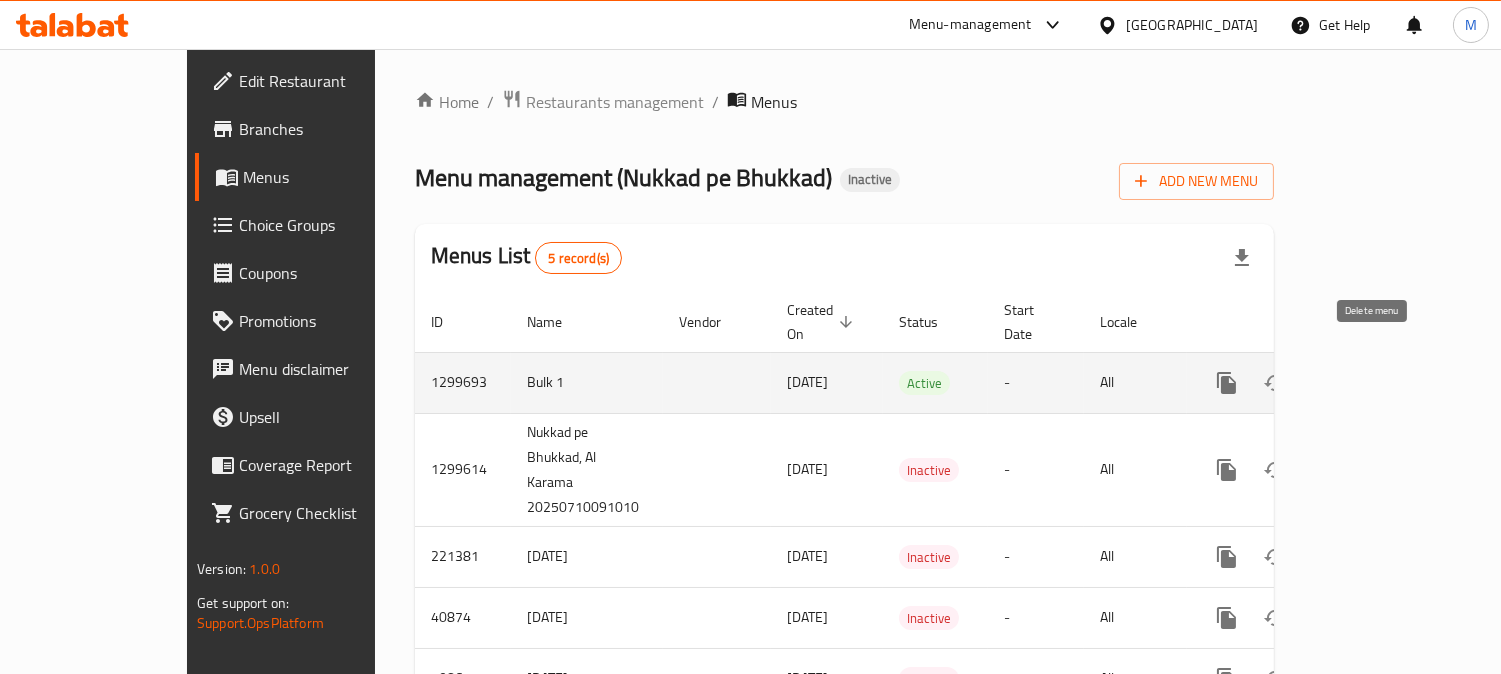 click 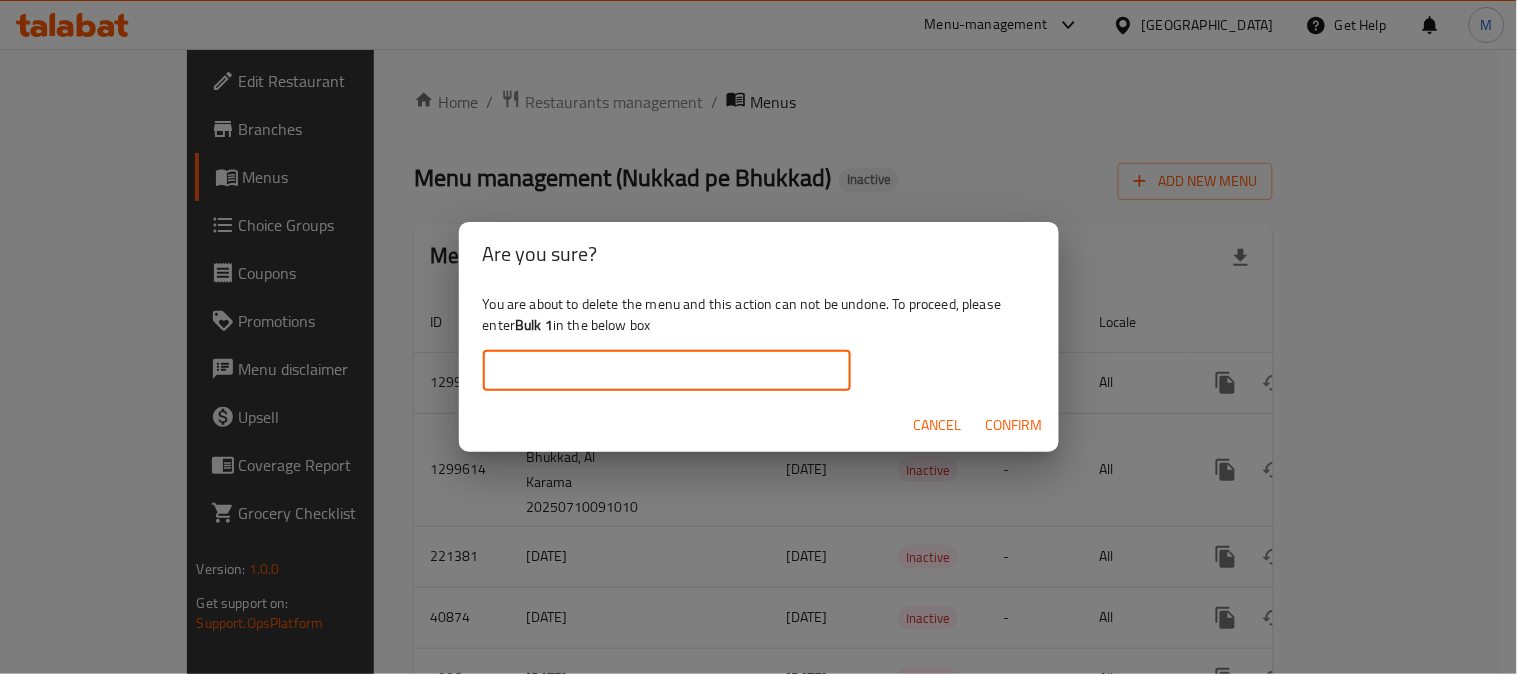 click at bounding box center [667, 371] 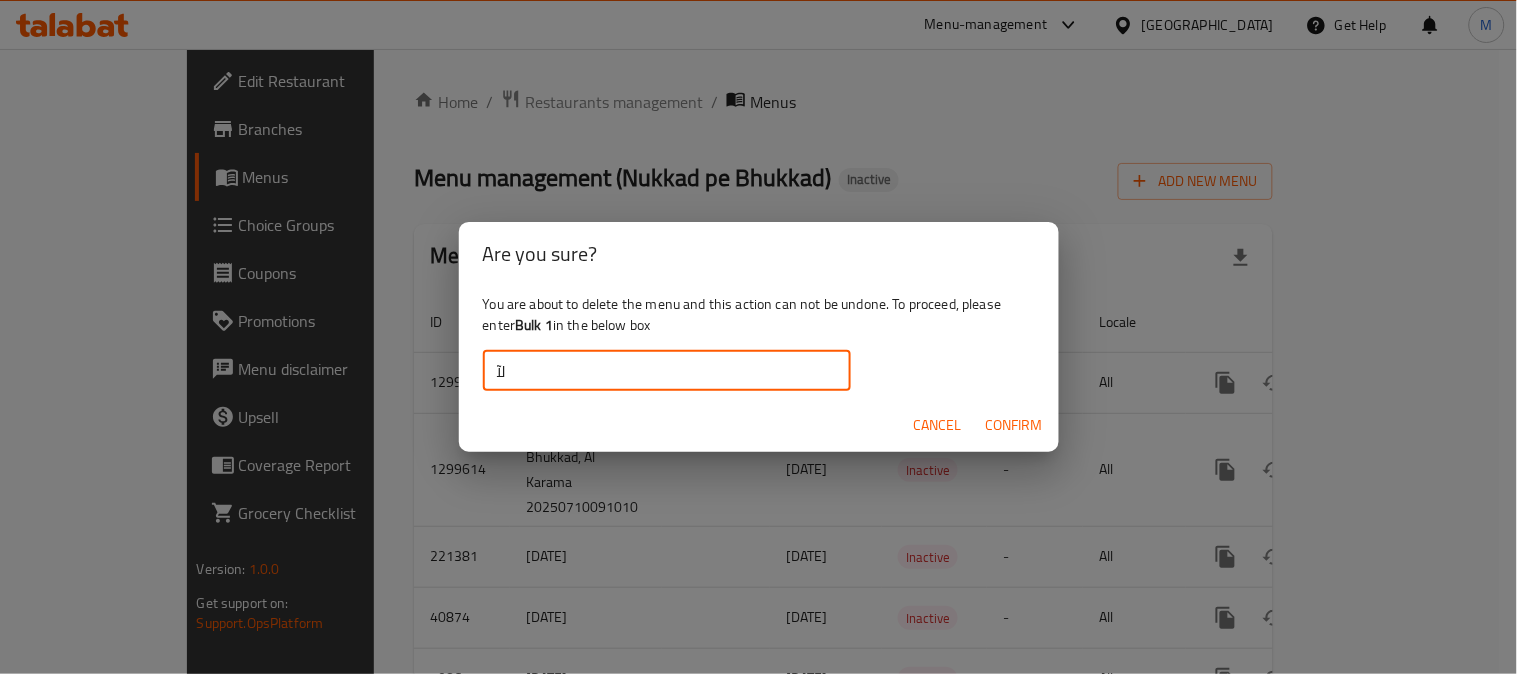 type on "ل" 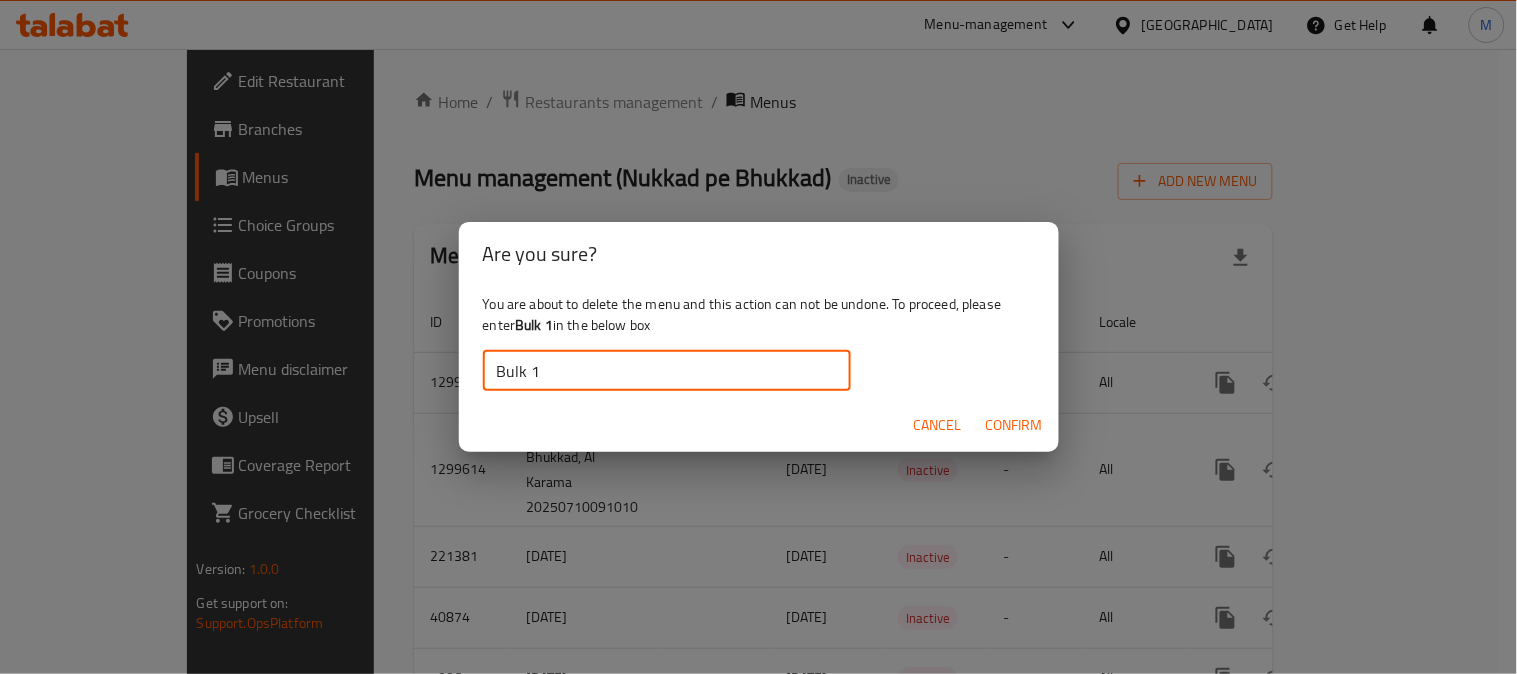 type on "Bulk 1" 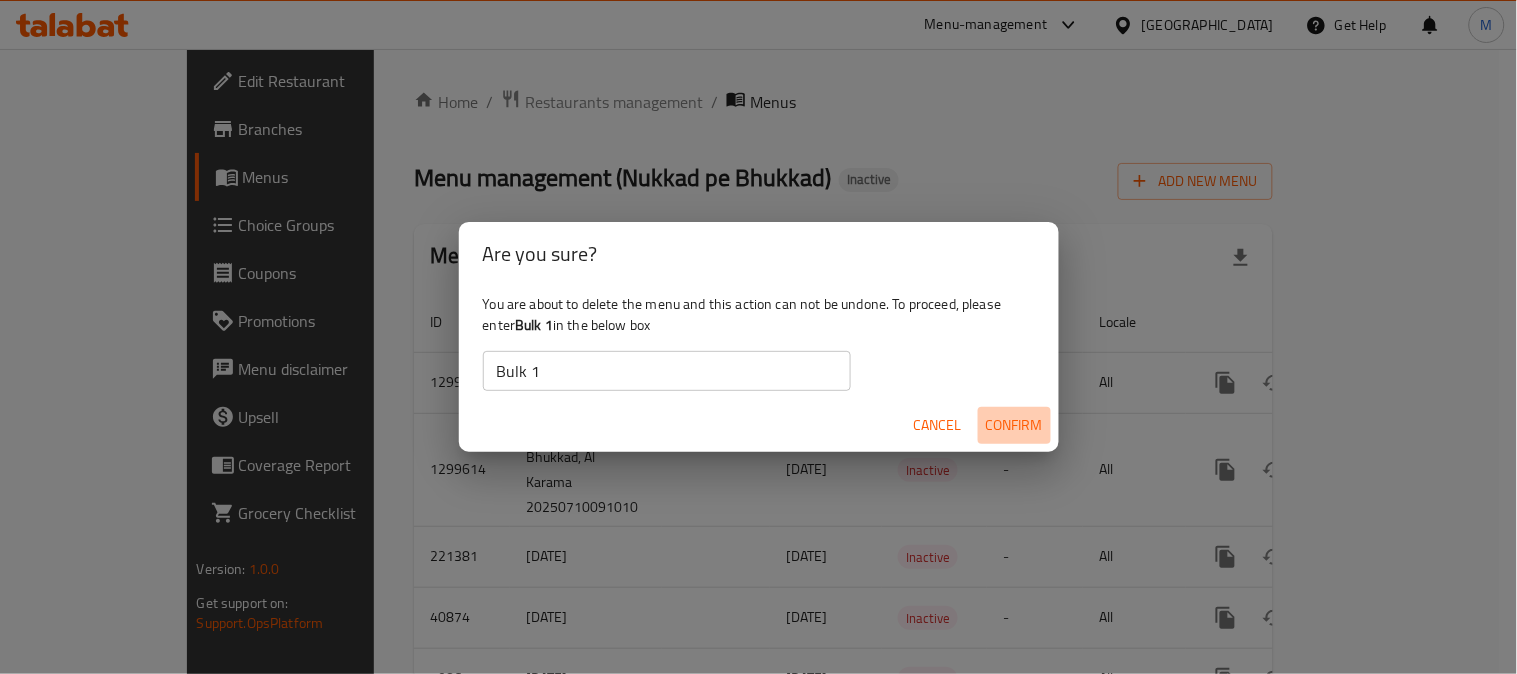 click on "Confirm" at bounding box center [1014, 425] 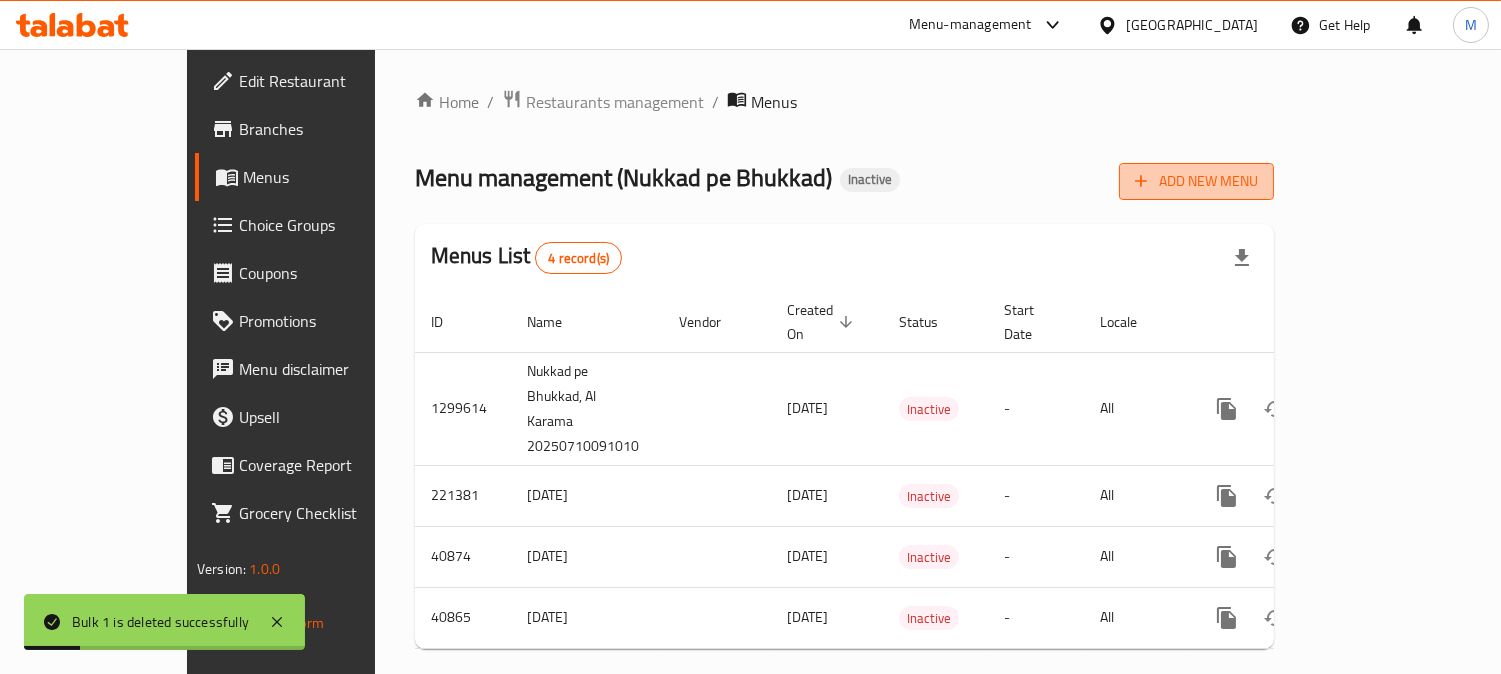 click on "Add New Menu" at bounding box center (1196, 181) 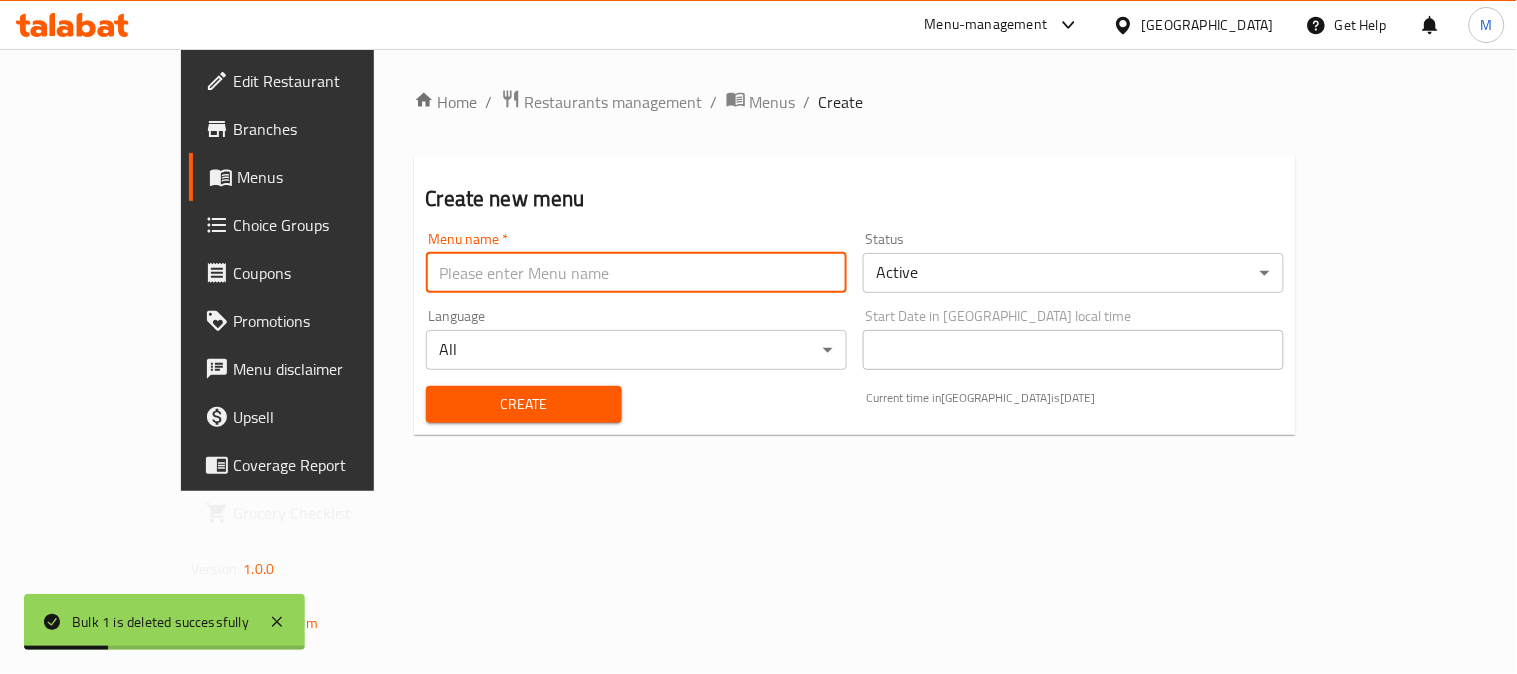 click at bounding box center (636, 273) 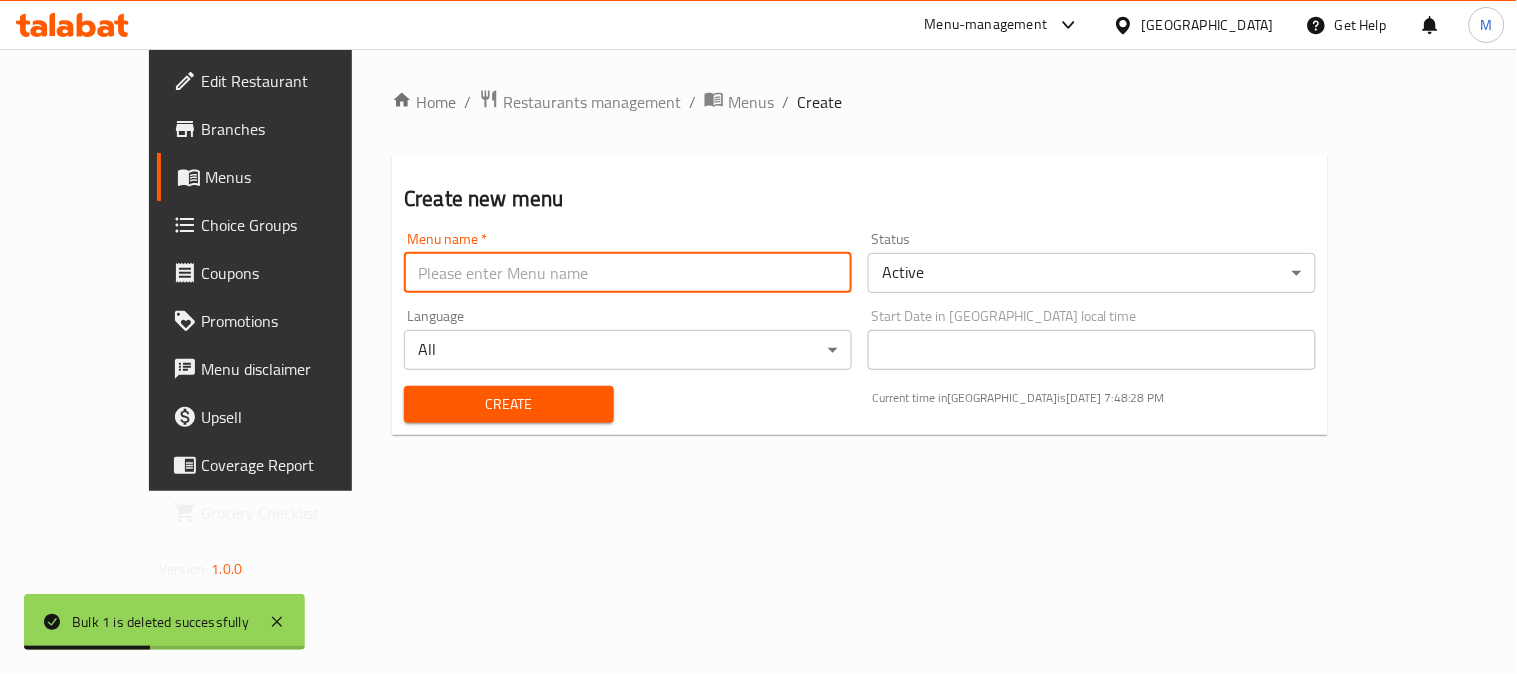 type on "Bulk 1" 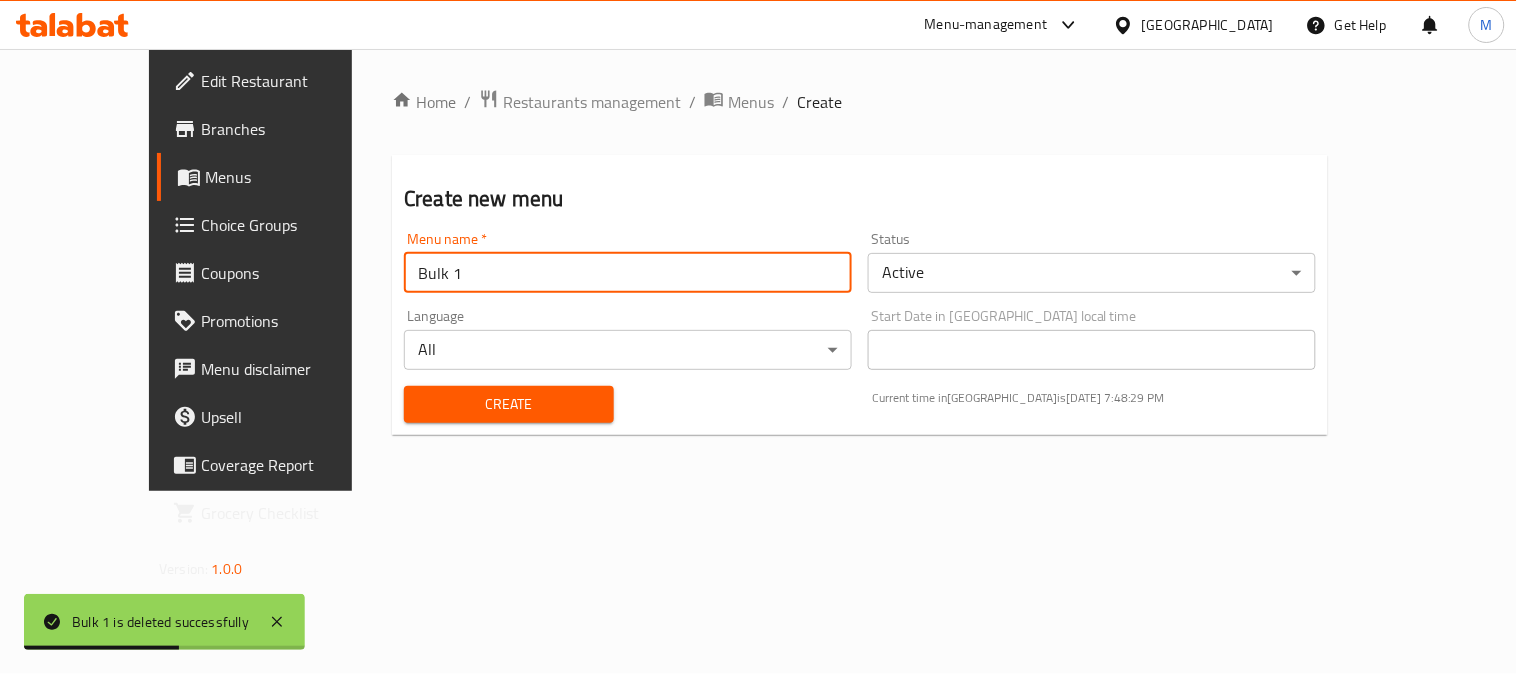 click on "Create" at bounding box center (509, 404) 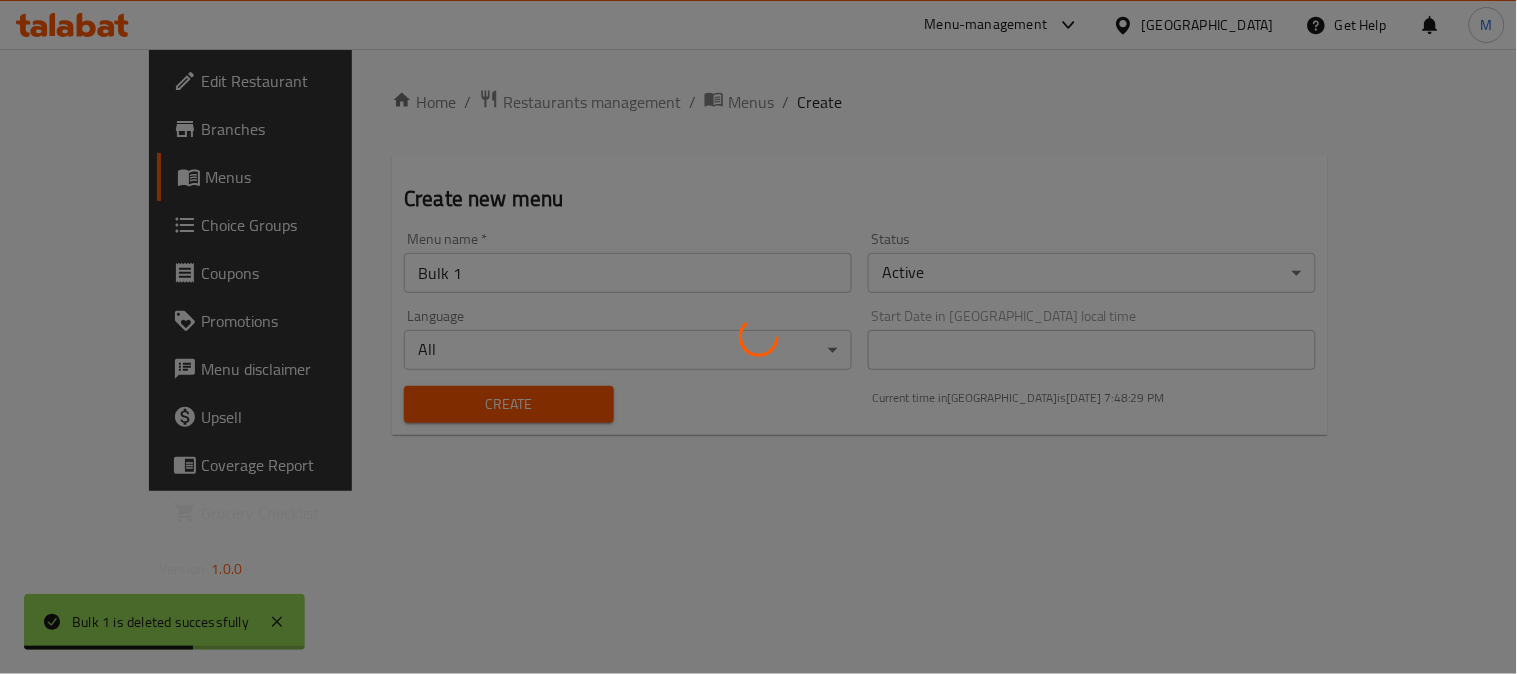 type 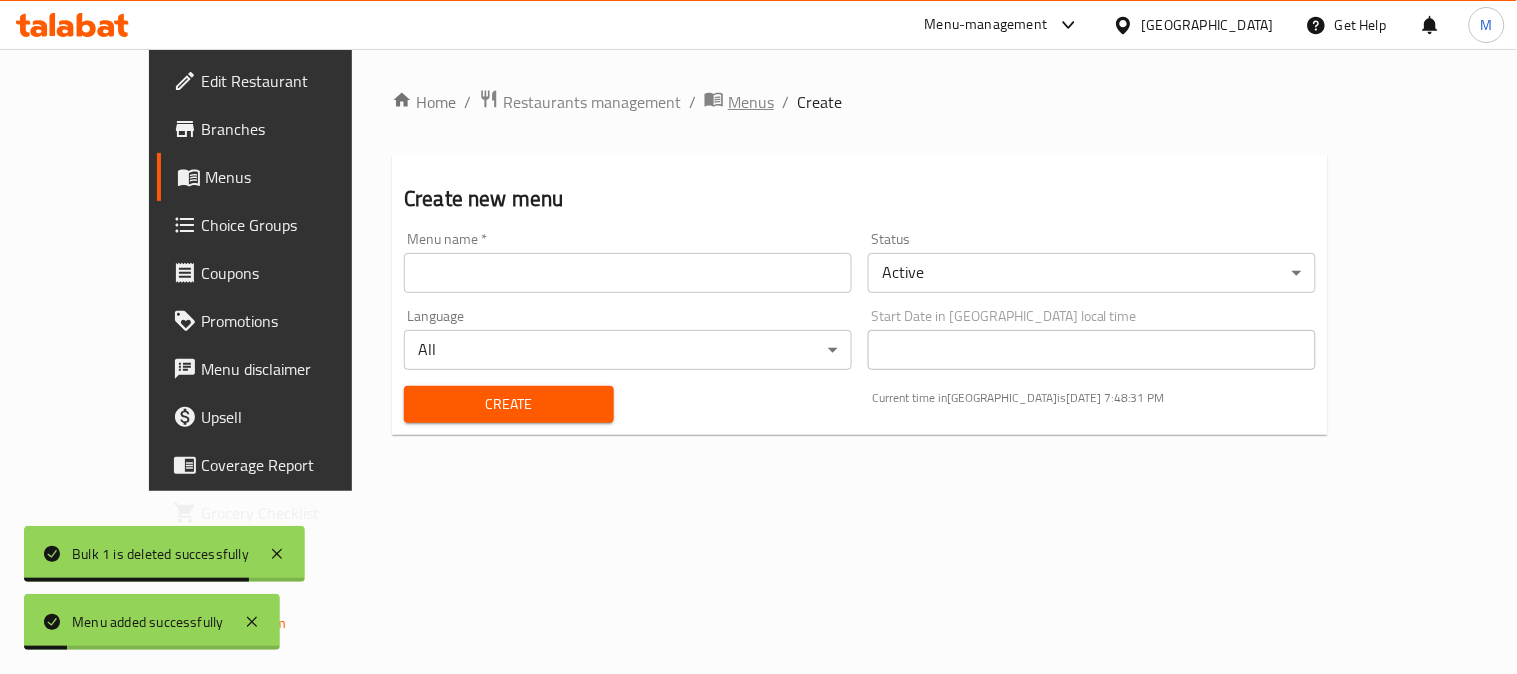 click on "Menus" at bounding box center (751, 102) 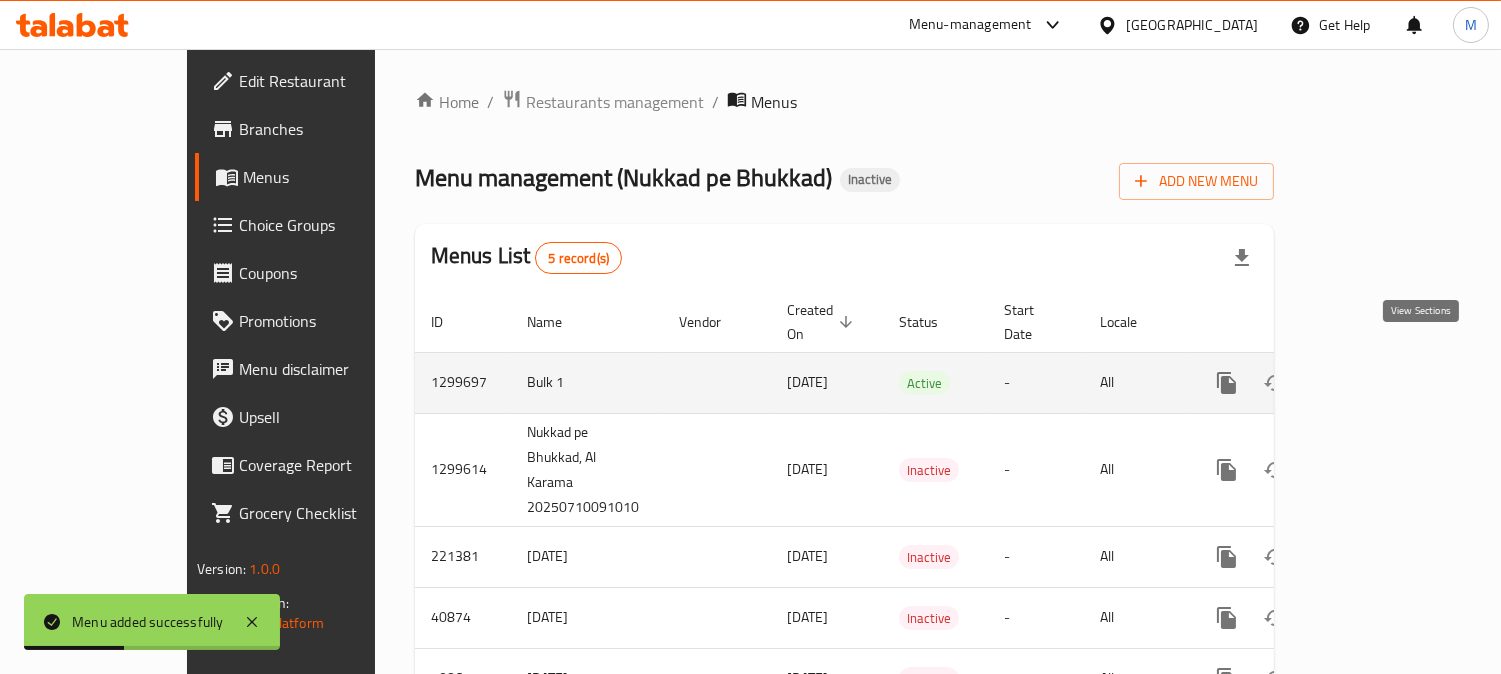 click at bounding box center (1371, 383) 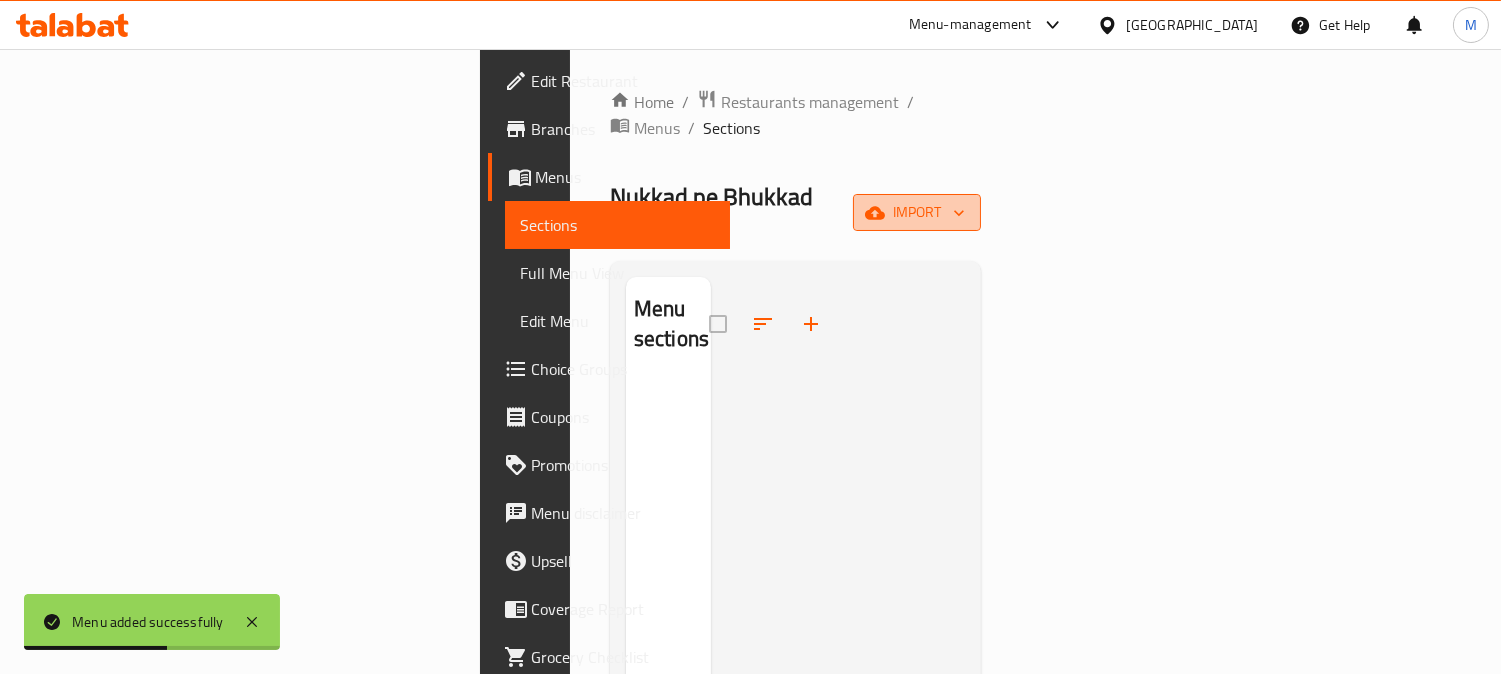 click on "import" at bounding box center (917, 212) 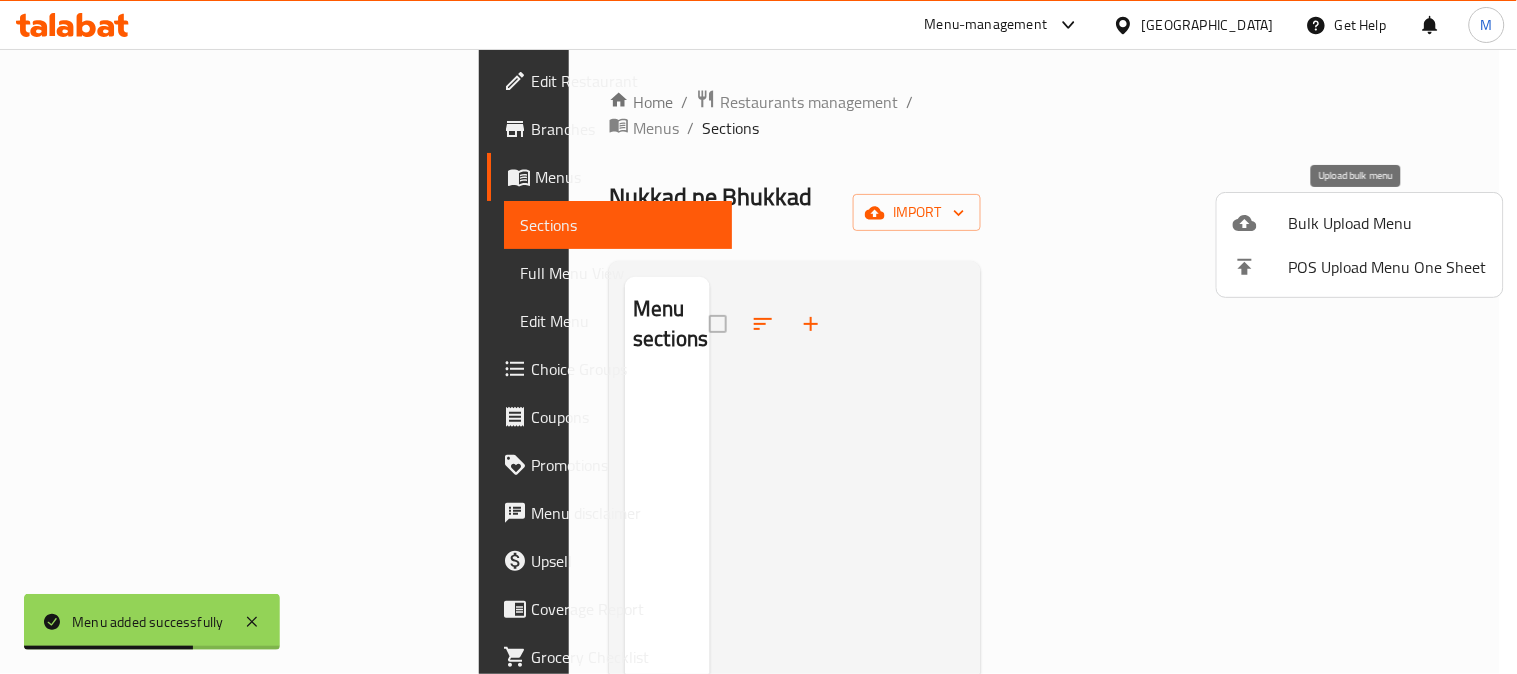 click on "Bulk Upload Menu" at bounding box center [1388, 223] 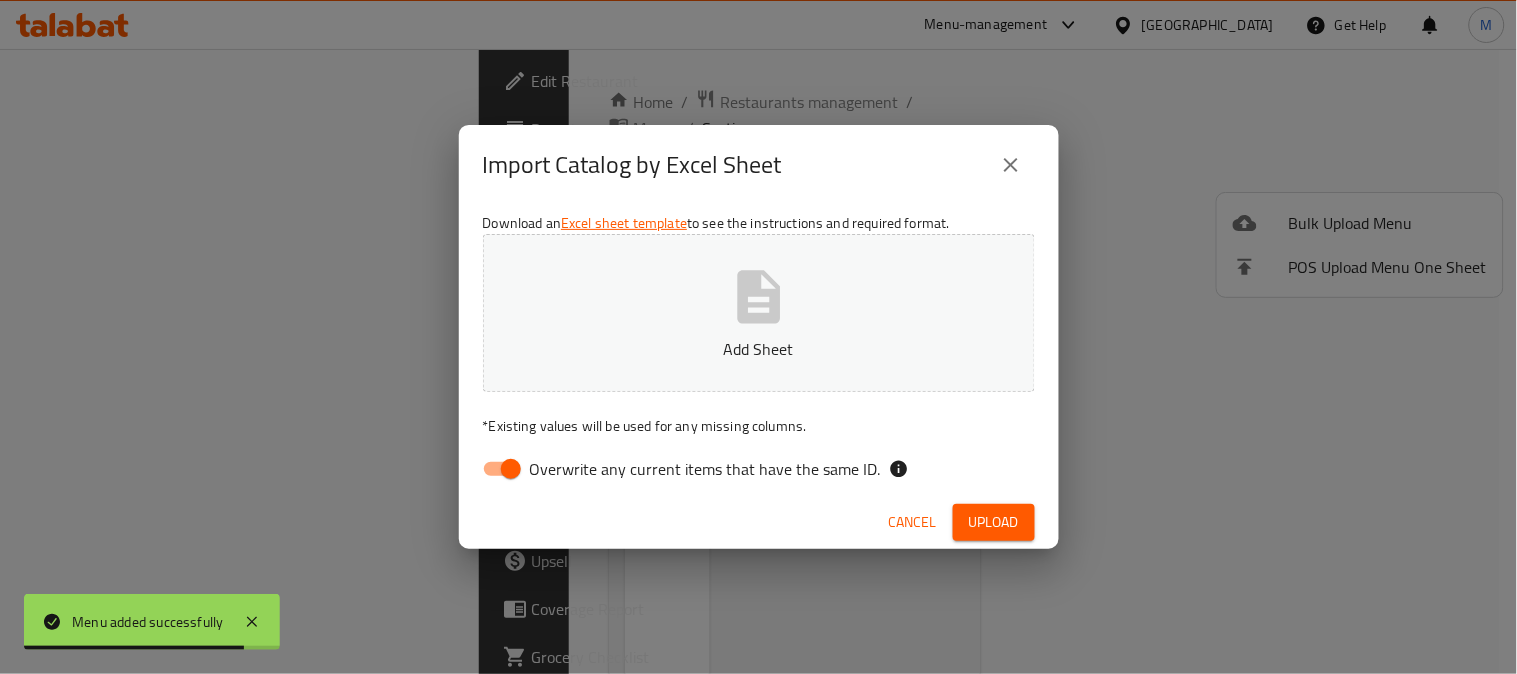 click on "Overwrite any current items that have the same ID." at bounding box center [705, 469] 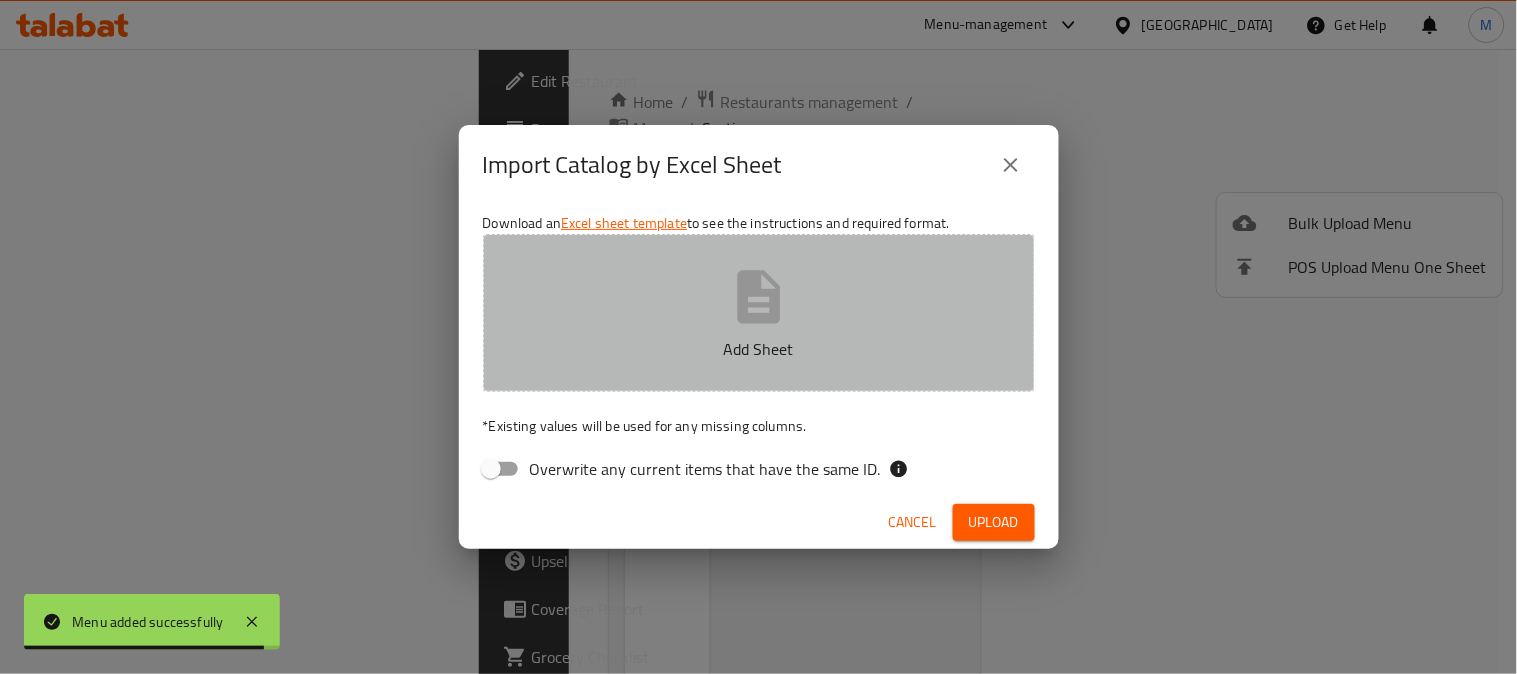 click 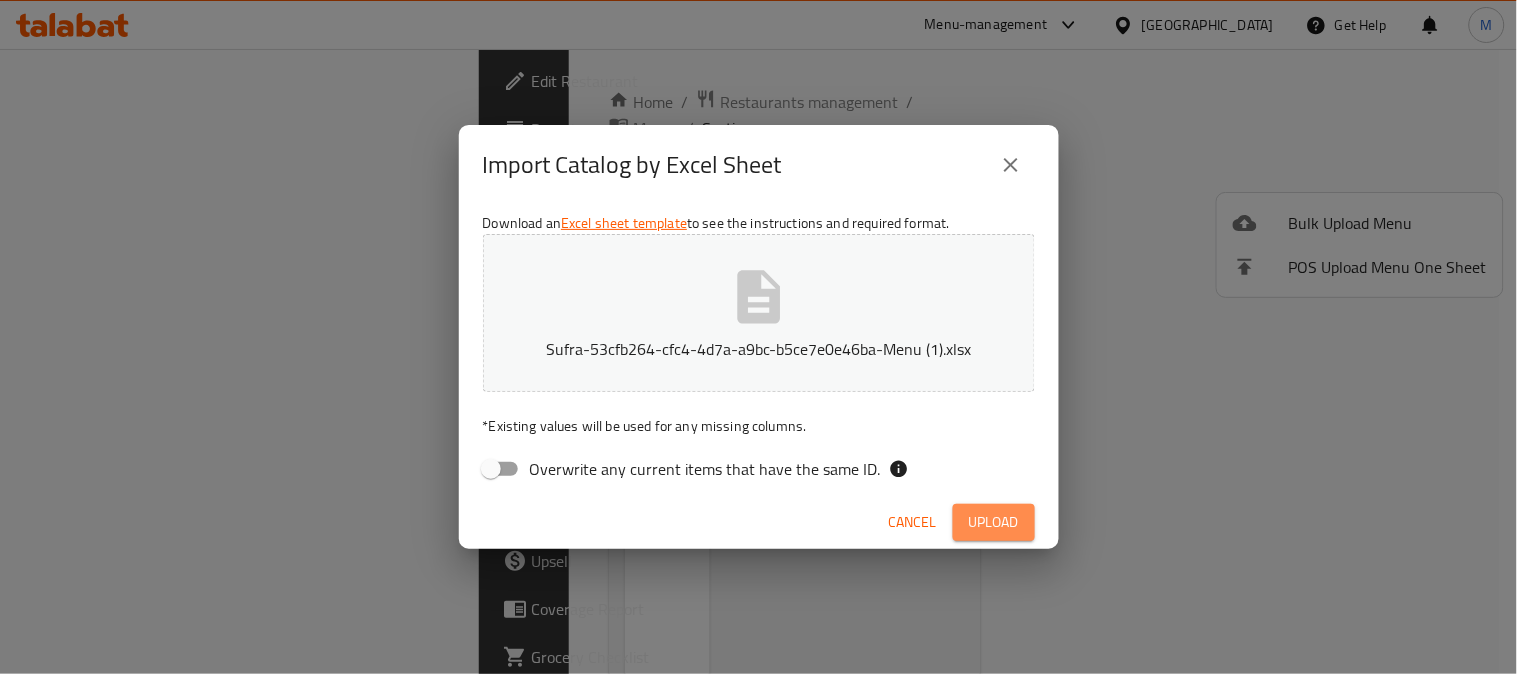 click on "Upload" at bounding box center (994, 522) 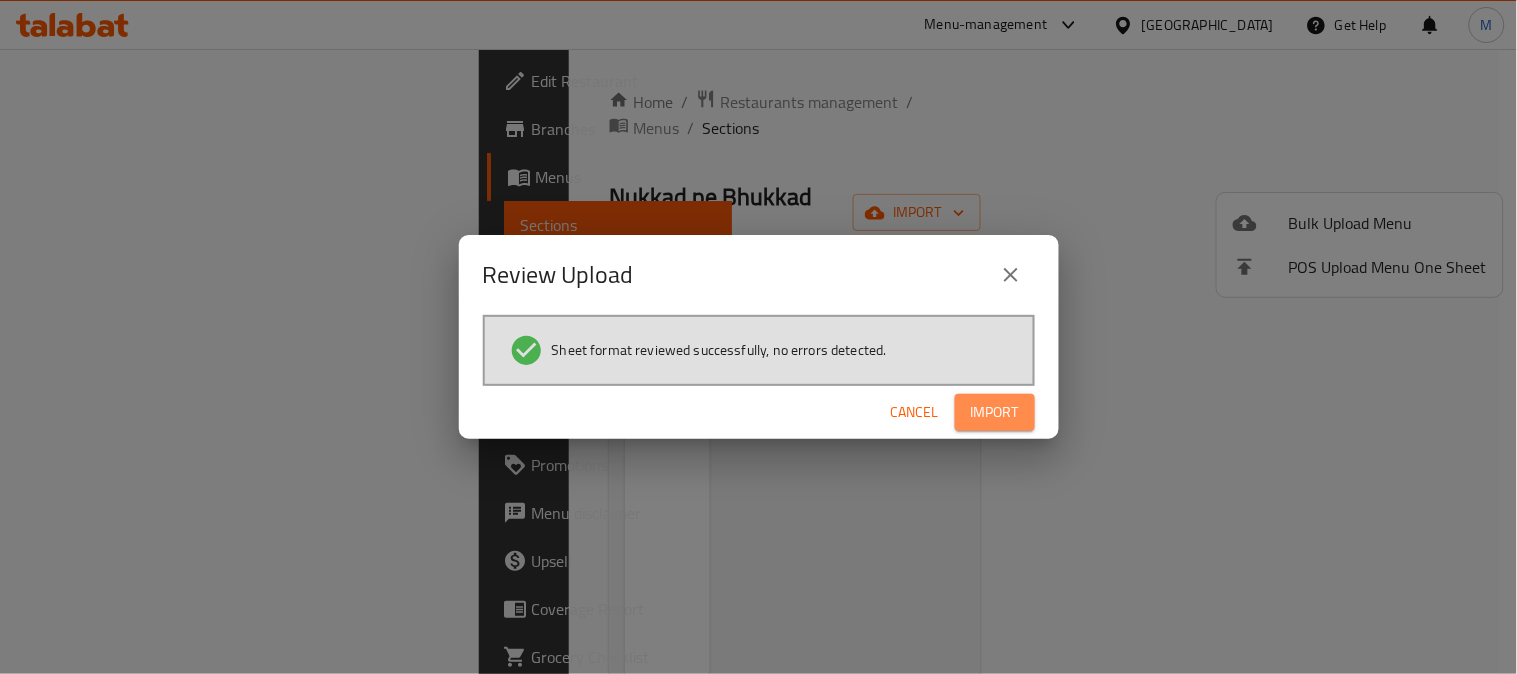 click on "Import" at bounding box center (995, 412) 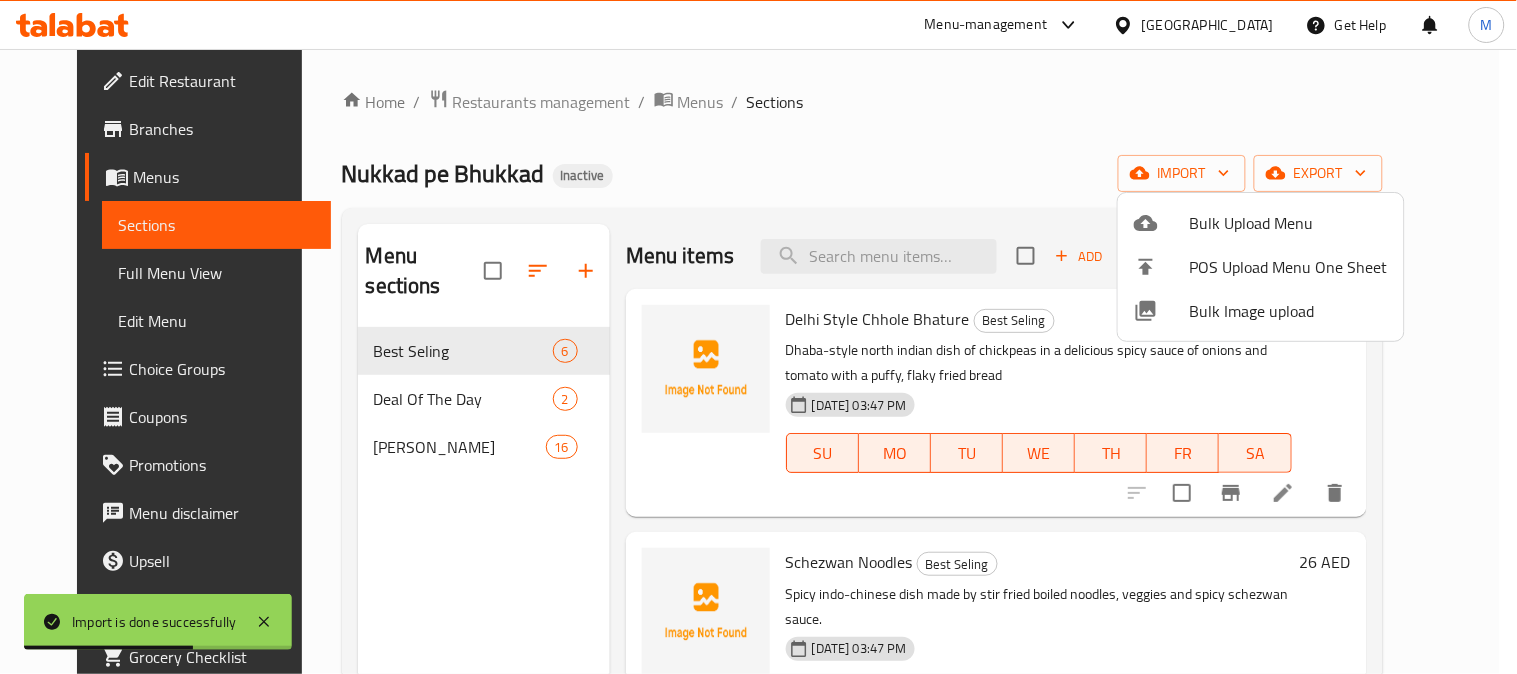 click at bounding box center (758, 337) 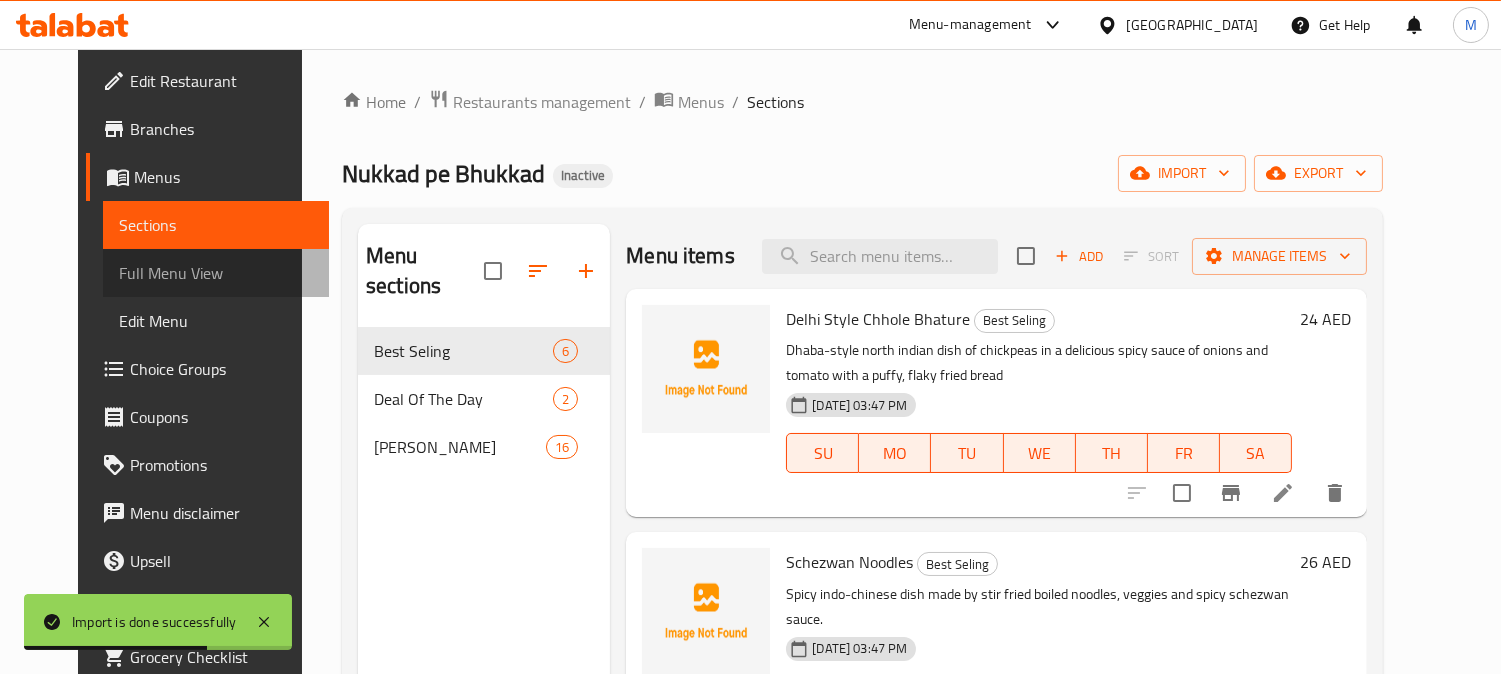 click on "Full Menu View" at bounding box center (216, 273) 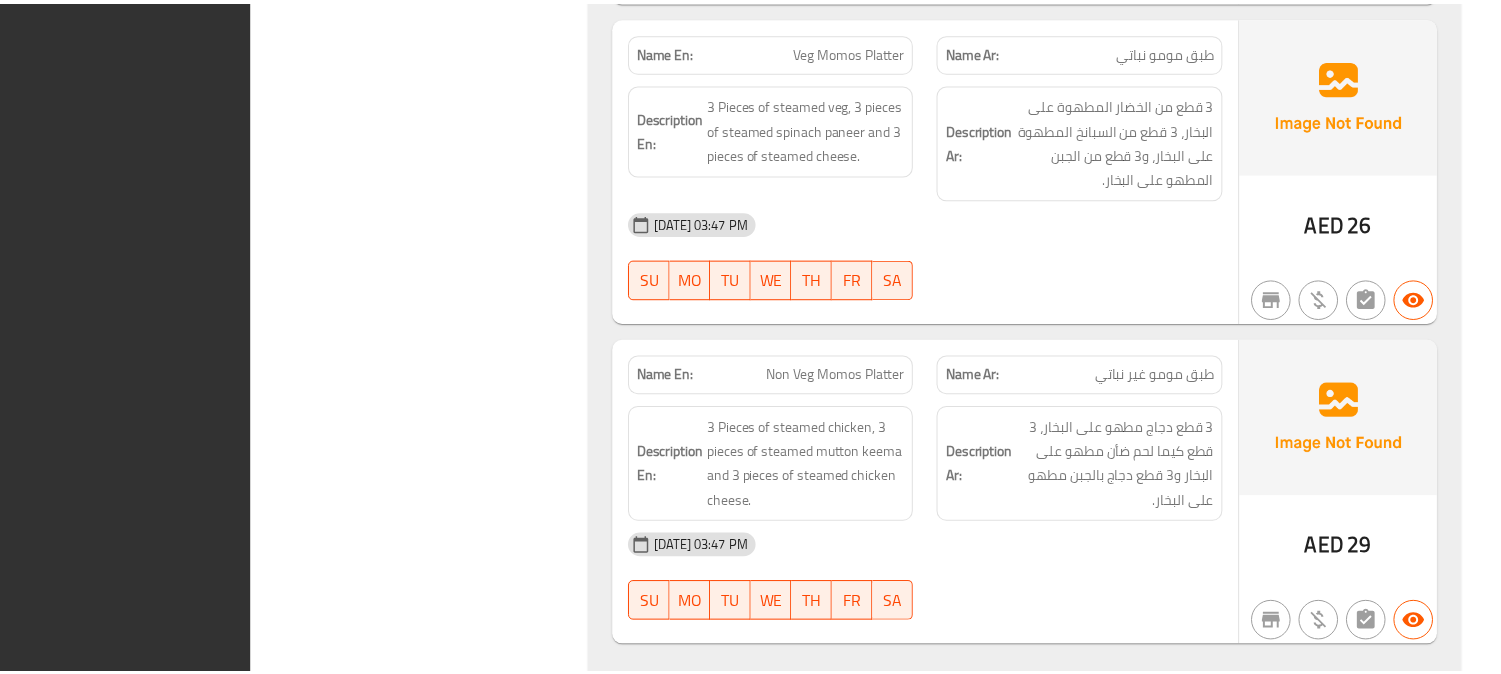 scroll, scrollTop: 7586, scrollLeft: 0, axis: vertical 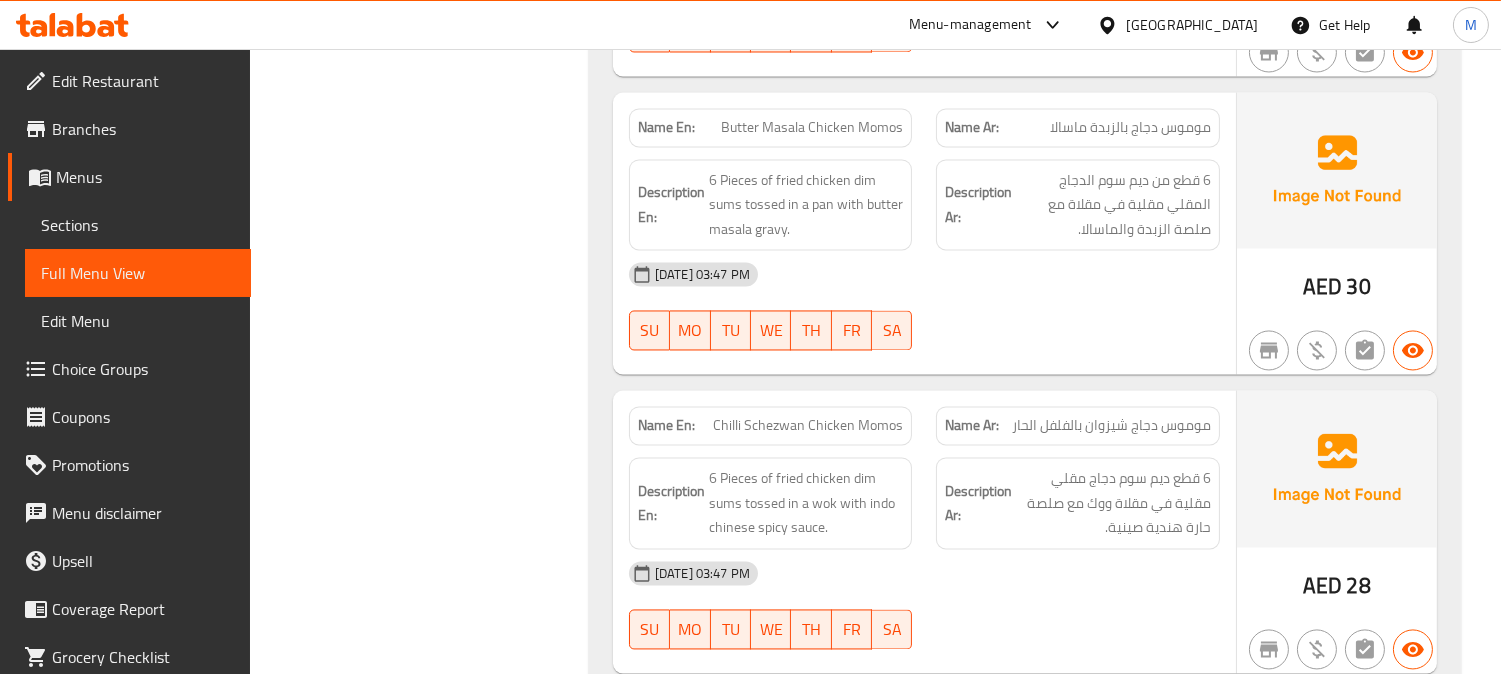 type 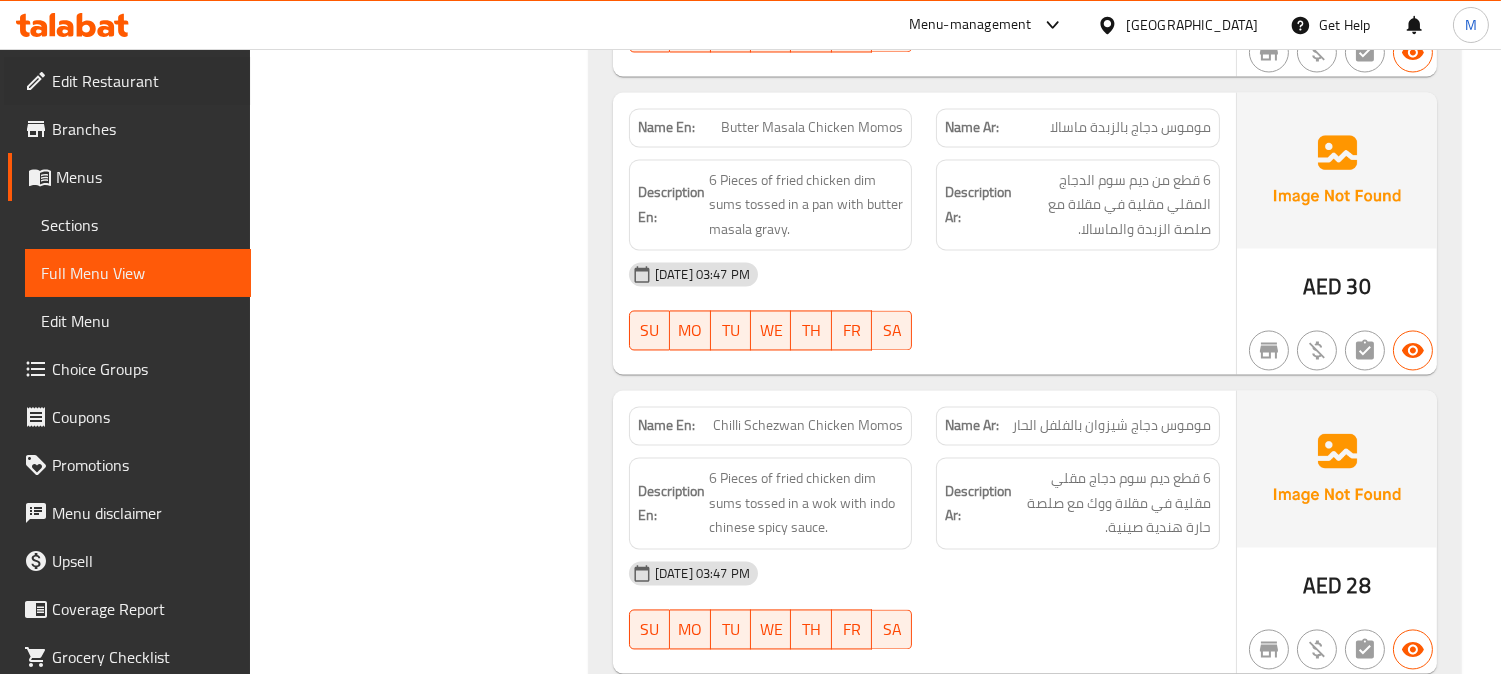 type 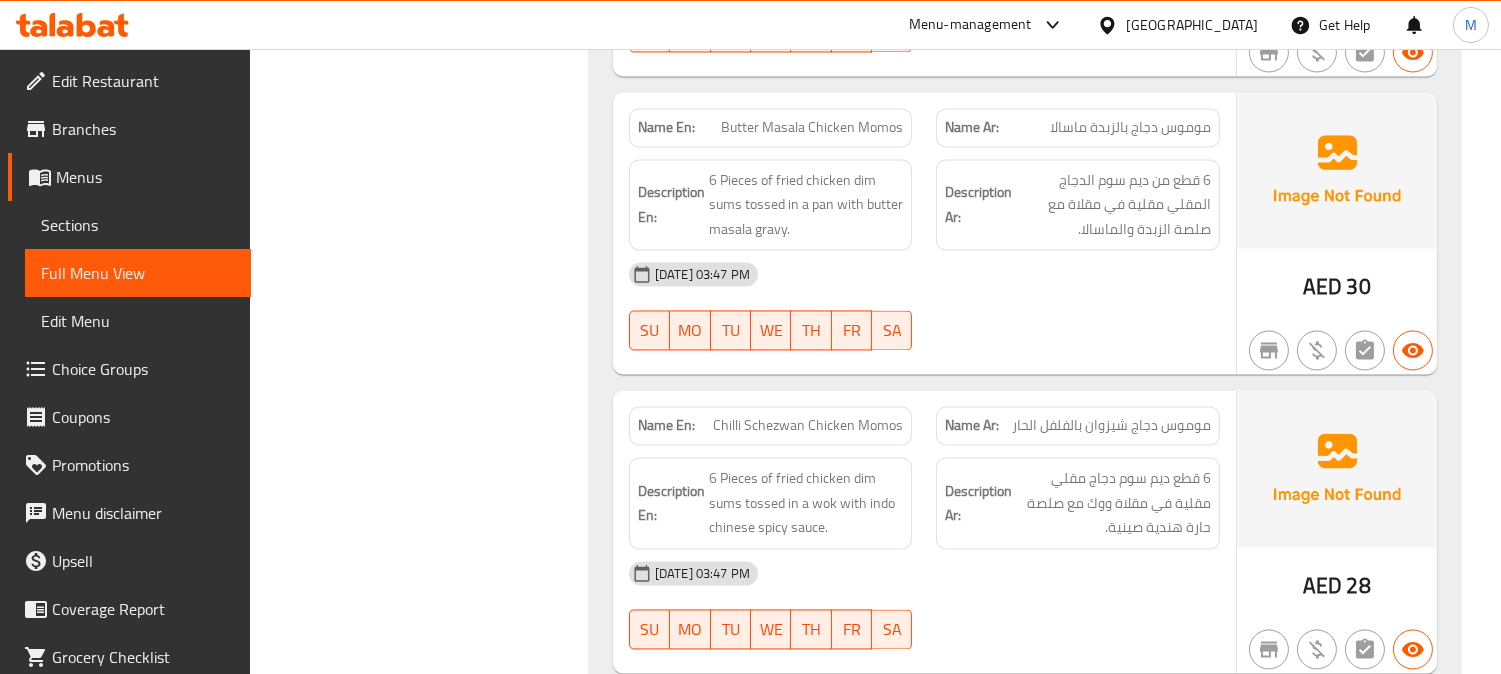 click on "Name En: Veg Momos Name Ar: موموس خضروات Description En: 6 Pieces steamed dim sums made with stir-fried mix of vegetable and paneer stuffing served with spicy schezwan chutney. Description Ar: 6 قطع من الديم سوم المطهو على البخار المحشو بمزيج مقلي من الخضار وحشوة البانير، تُقدم مع صلصة شيزوان الحارة. [DATE] 03:47 PM SU MO TU WE TH FR SA AED 18 Name En: Spinach Paneer Momos Name Ar: موموس سبانخ و بانير Description En: 6 Pieces of steamed dim sums made with spinach and cottage cheese stuffing served with spicy schezwan chutney. Description Ar: 6 قطع من الديم سوم المطهو على البخار والمحشو بالسبانخ والجبن القريش، ويقدم مع صلصة شيزوان الحارة. [DATE] 03:47 PM SU MO TU WE TH FR SA AED 16 Name En: Cheese Momos Name Ar: مومو بالجبنة Description En: Description Ar: [DATE] 03:47 PM SU MO TU WE TH FR SA AED" at bounding box center (1025, -5680) 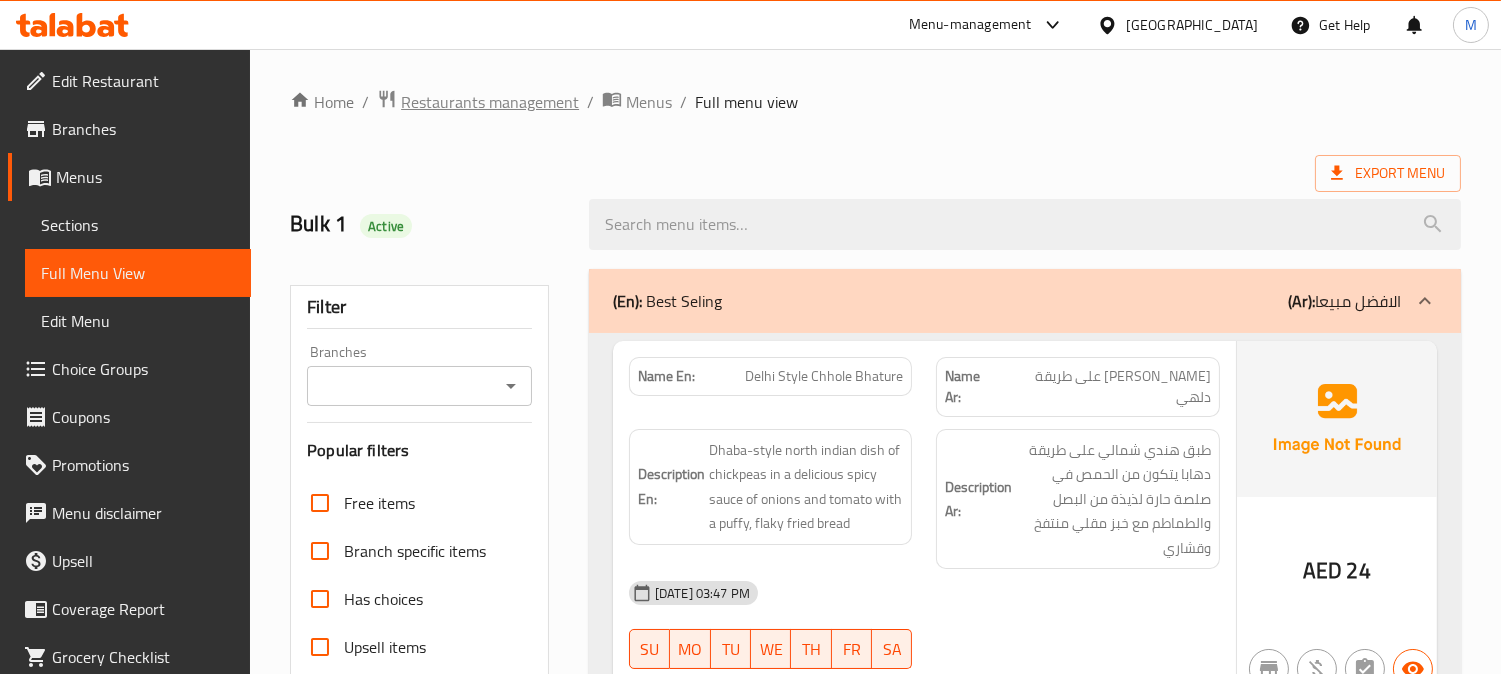 click on "Restaurants management" at bounding box center [490, 102] 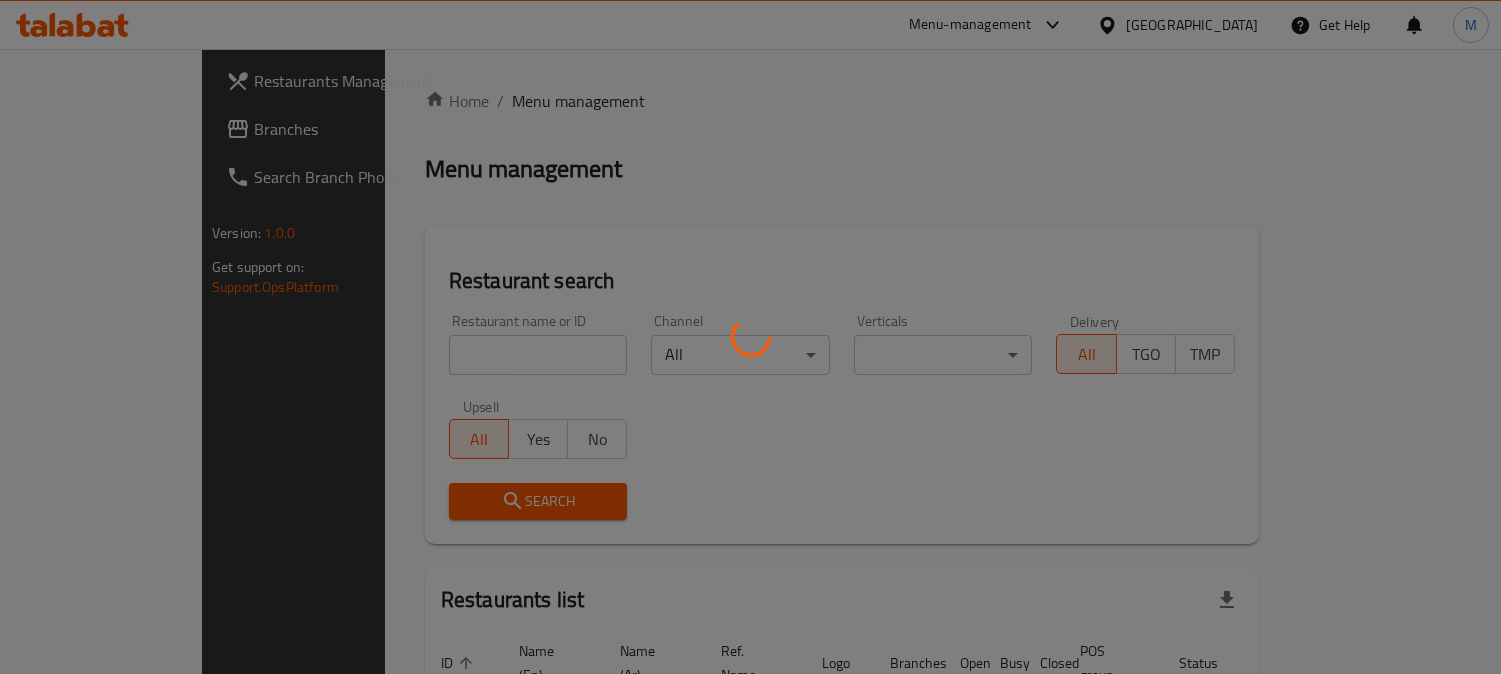 click at bounding box center (750, 337) 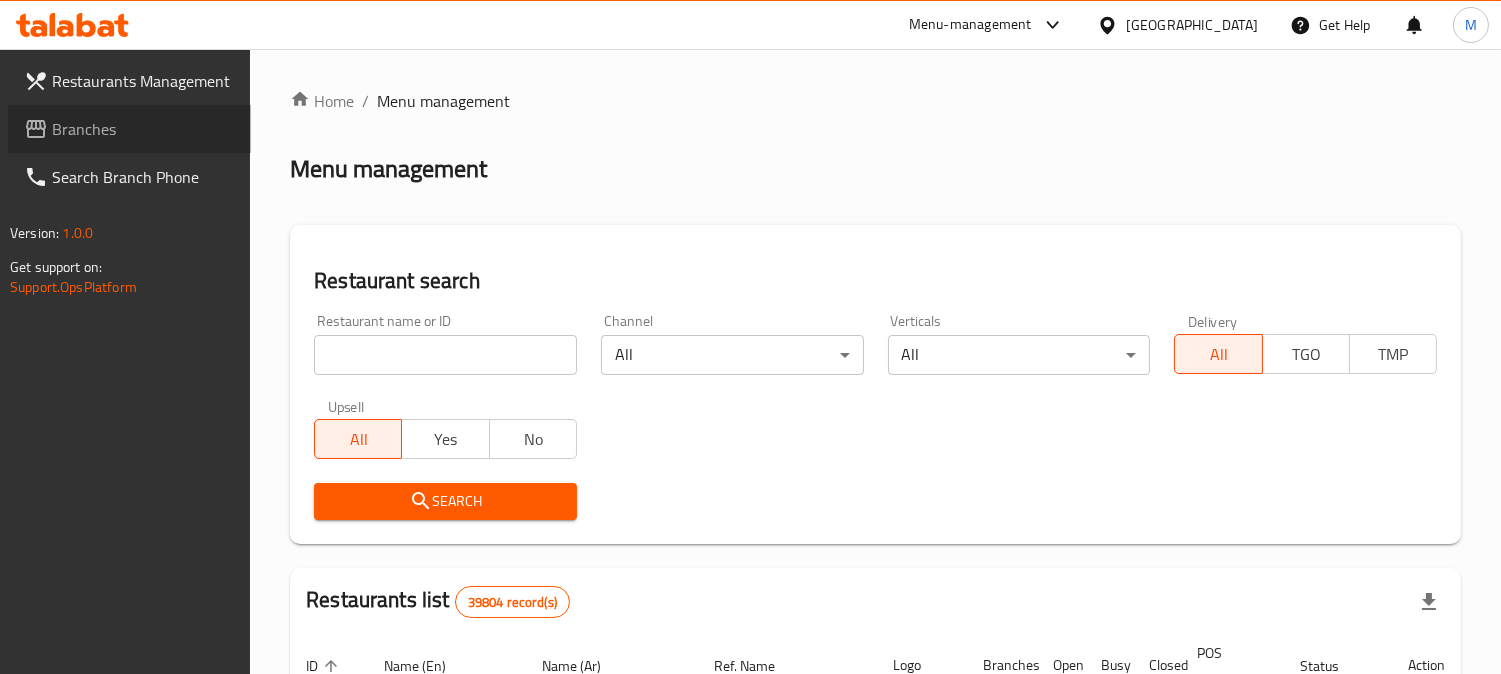 click on "Branches" at bounding box center [143, 129] 